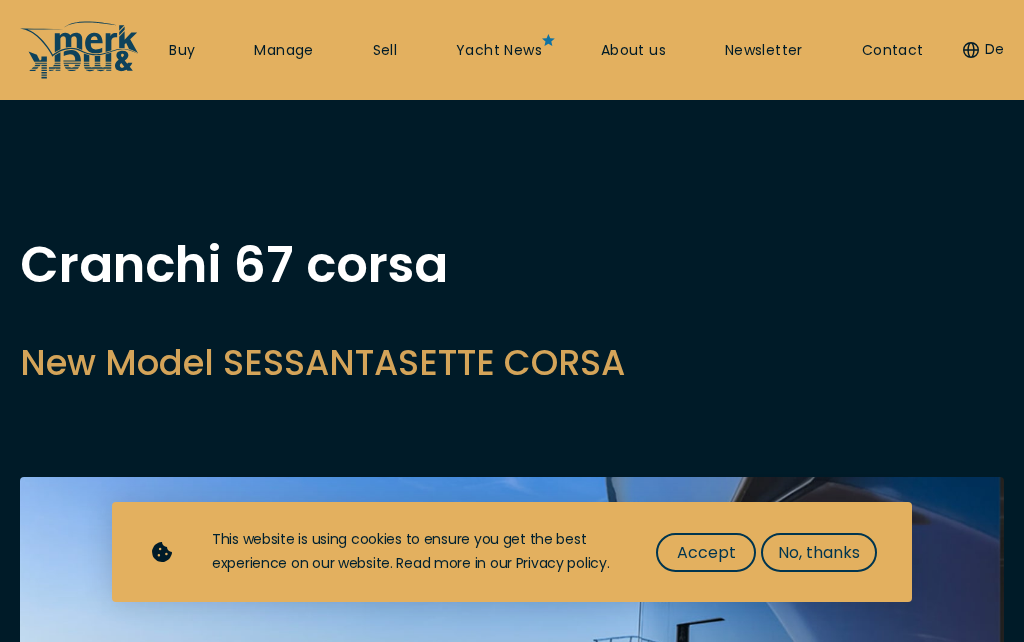 scroll, scrollTop: 0, scrollLeft: 0, axis: both 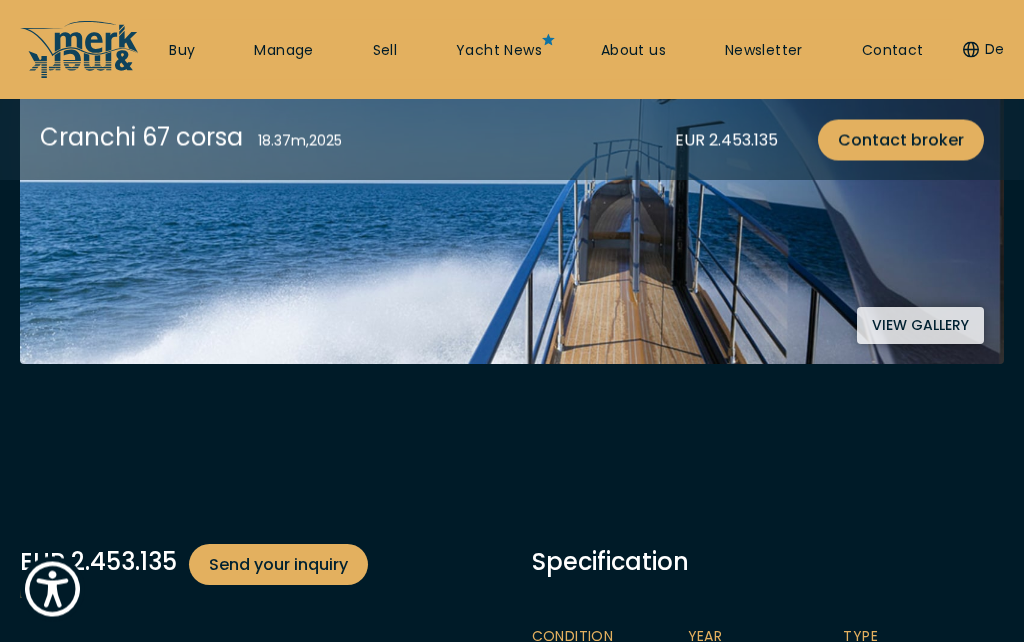 click on "View gallery" at bounding box center [920, 326] 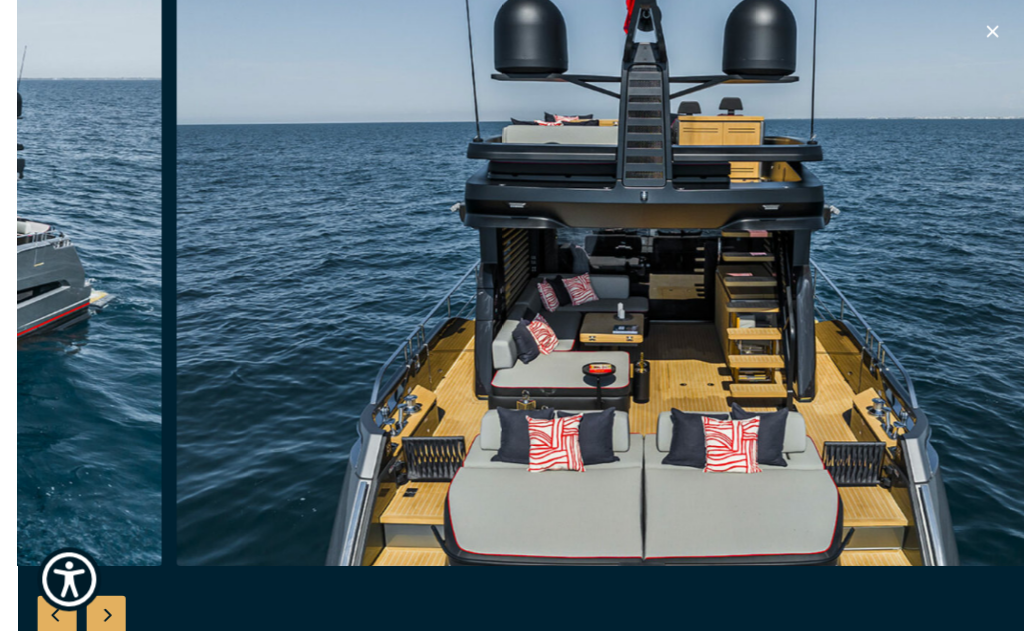 scroll, scrollTop: 478, scrollLeft: 0, axis: vertical 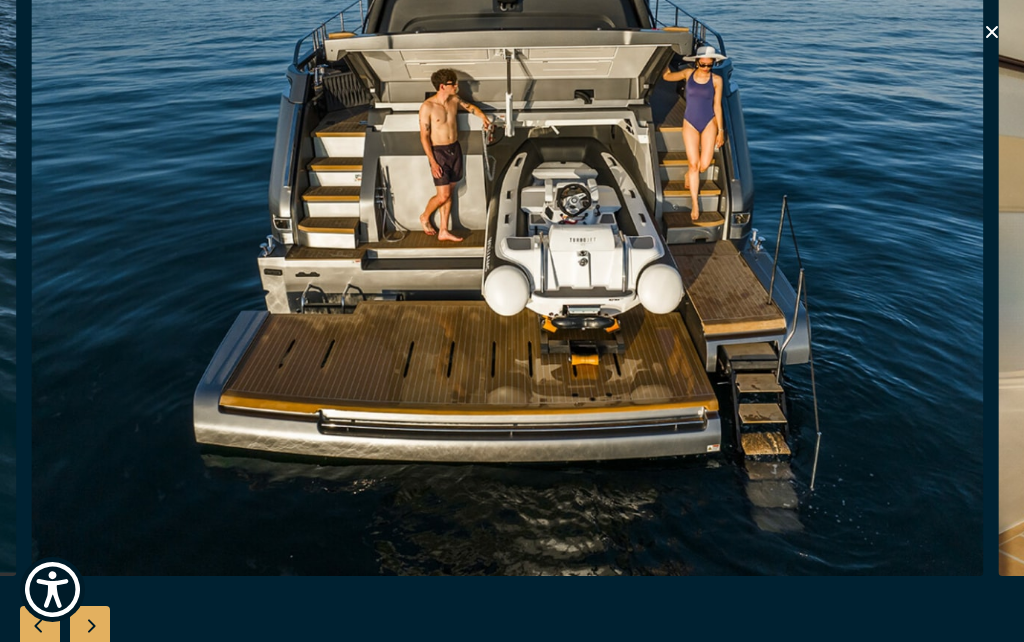 click at bounding box center (507, 256) 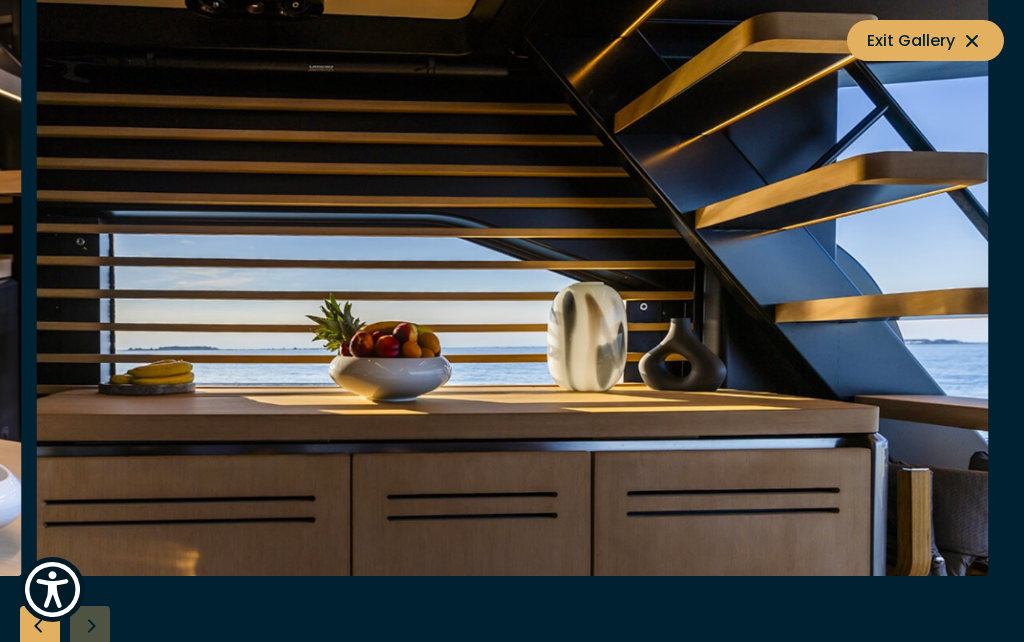 click 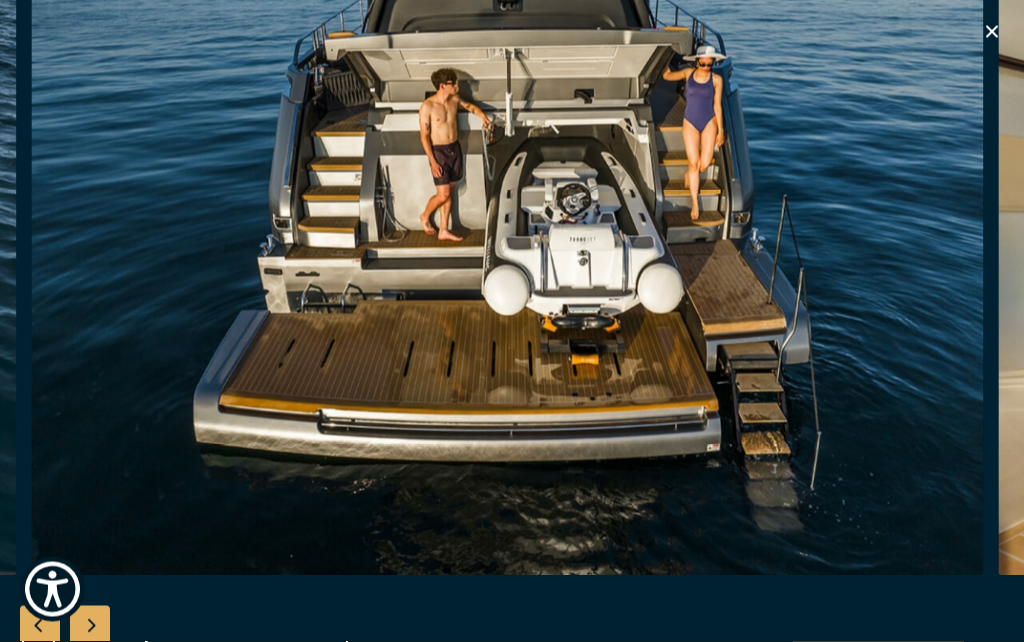click 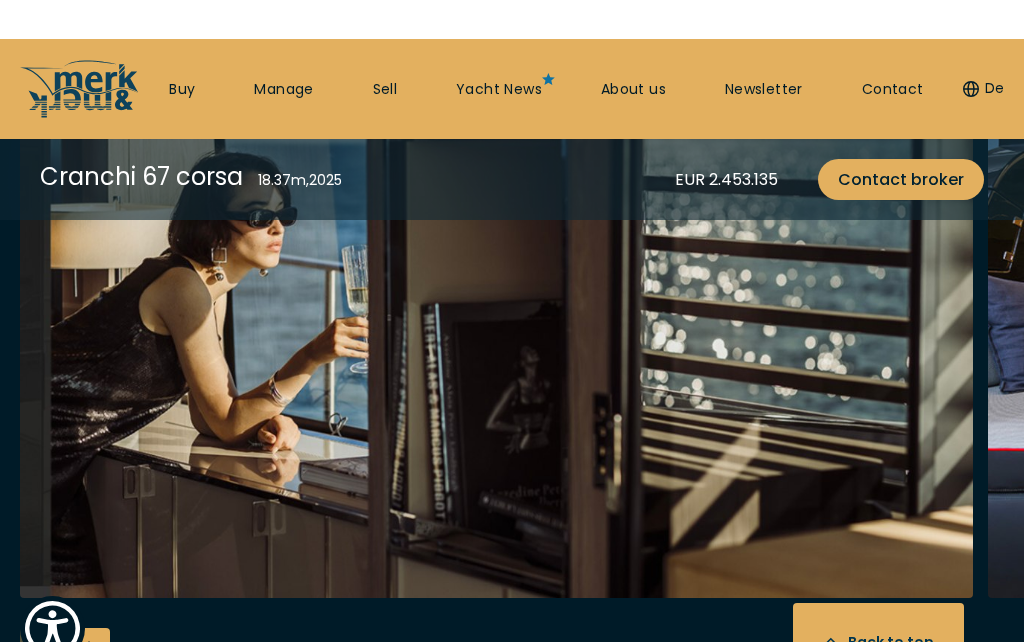 scroll, scrollTop: 3826, scrollLeft: 0, axis: vertical 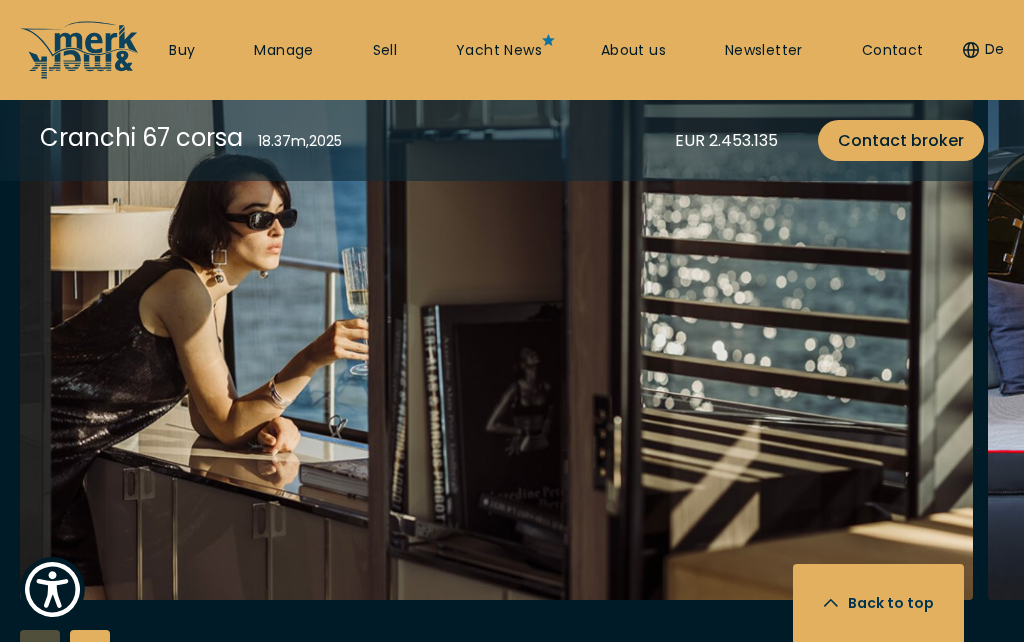 click at bounding box center [90, 650] 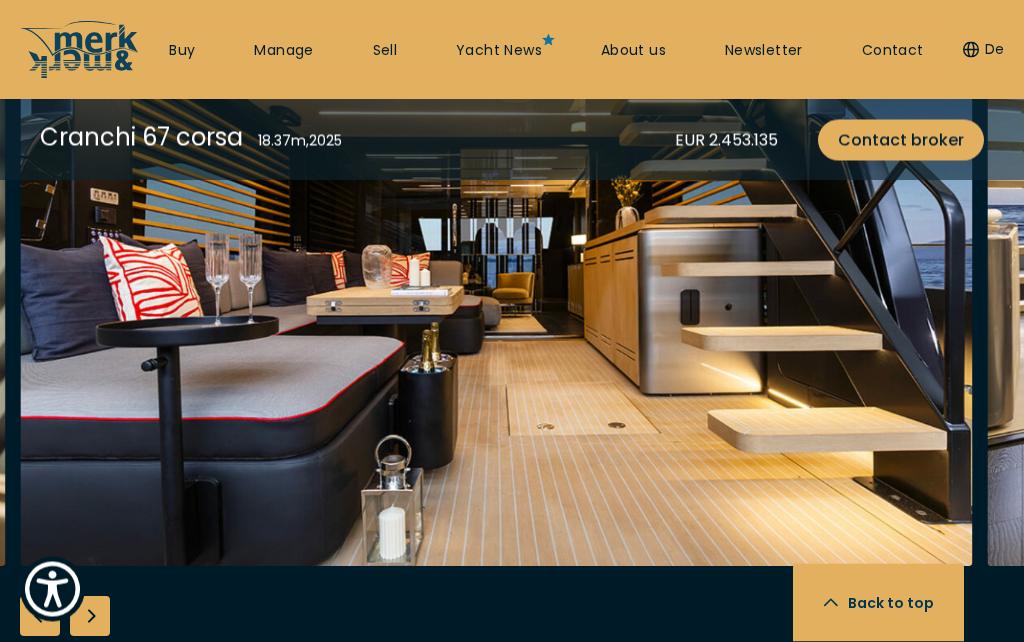 scroll, scrollTop: 3859, scrollLeft: 0, axis: vertical 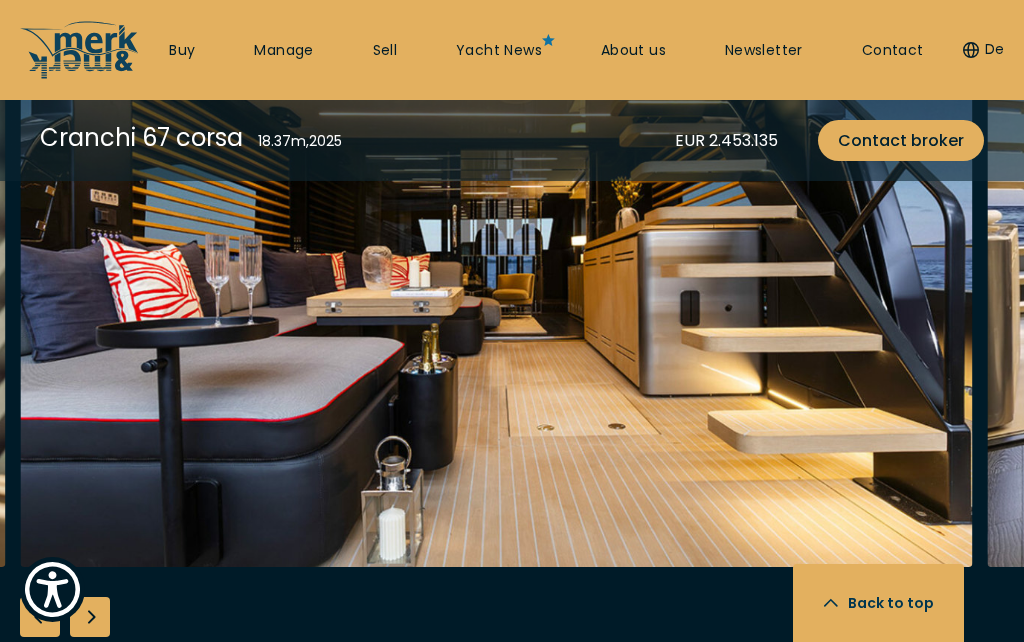 click at bounding box center [90, 617] 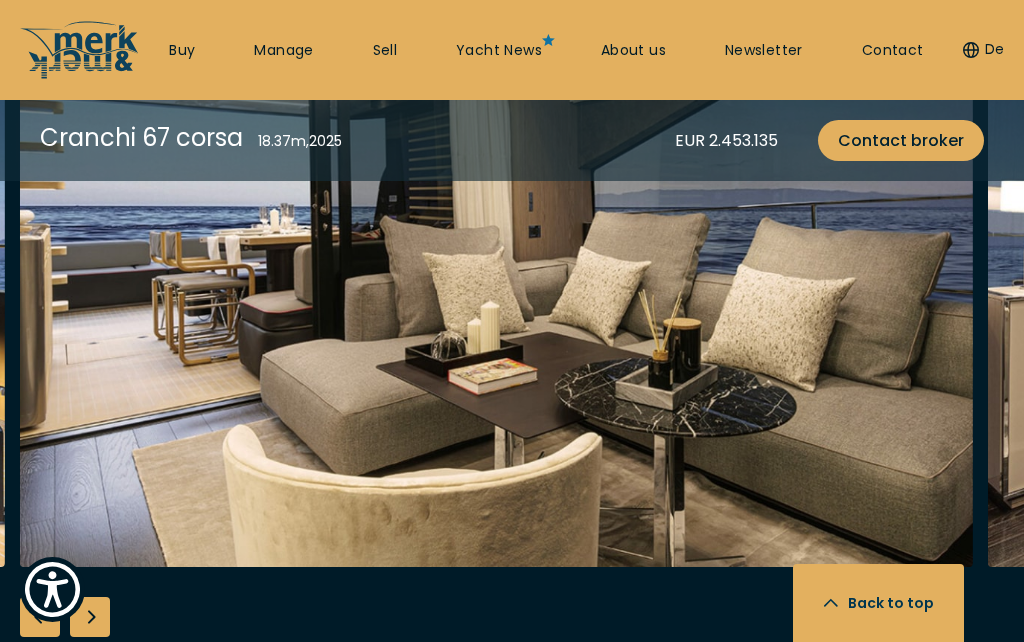 click at bounding box center (90, 617) 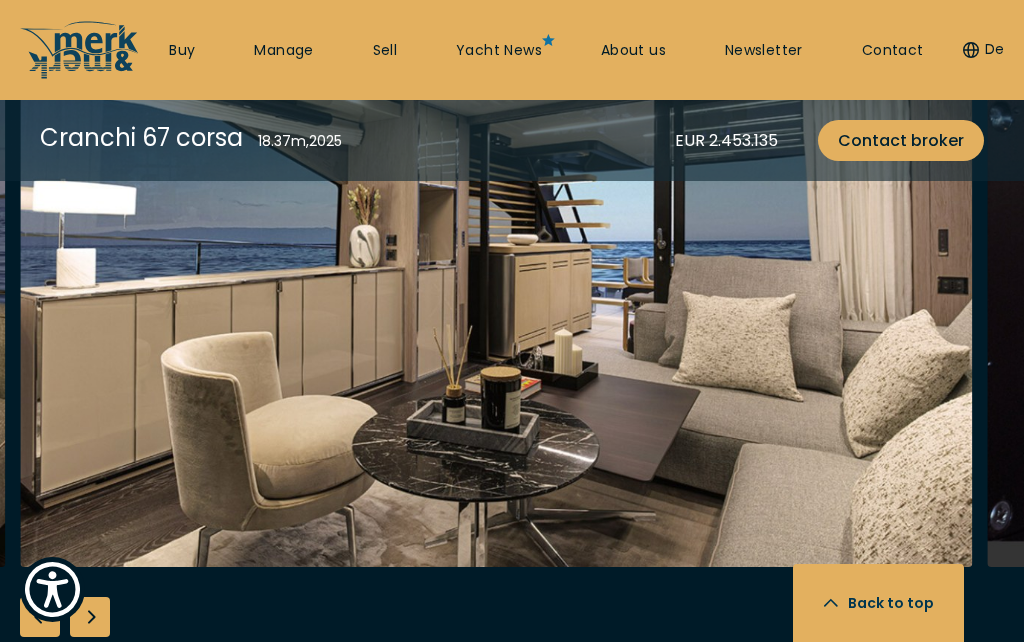 click at bounding box center [90, 617] 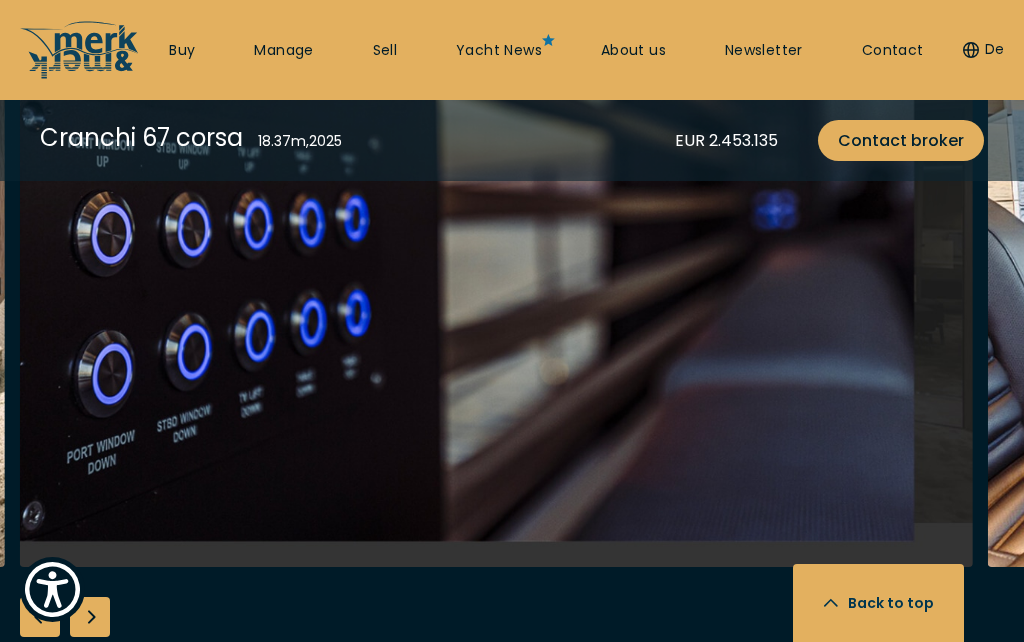 click at bounding box center (90, 617) 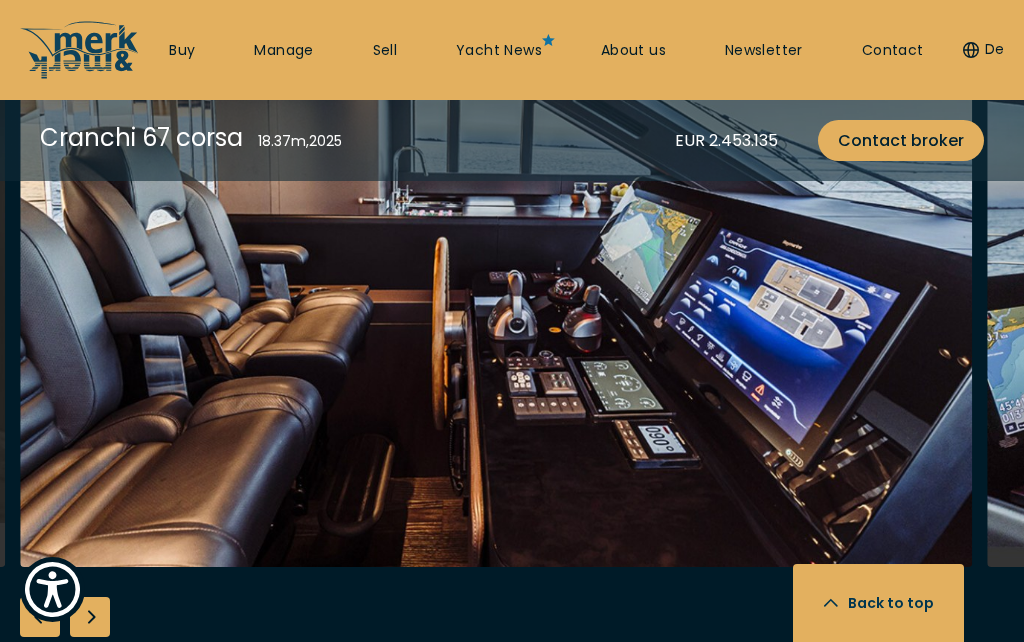 click at bounding box center (90, 617) 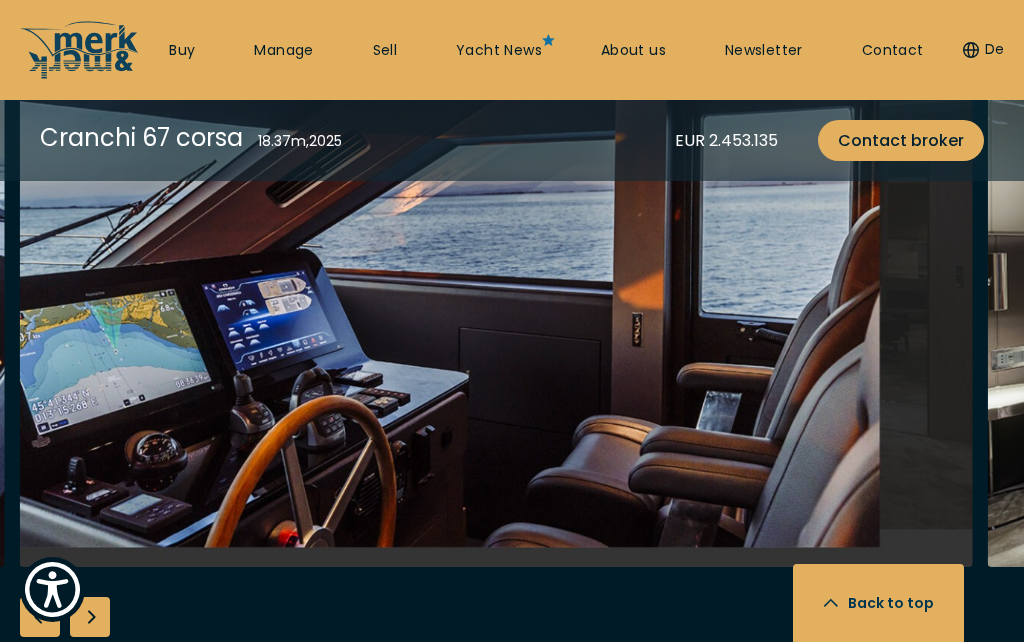 click at bounding box center [90, 617] 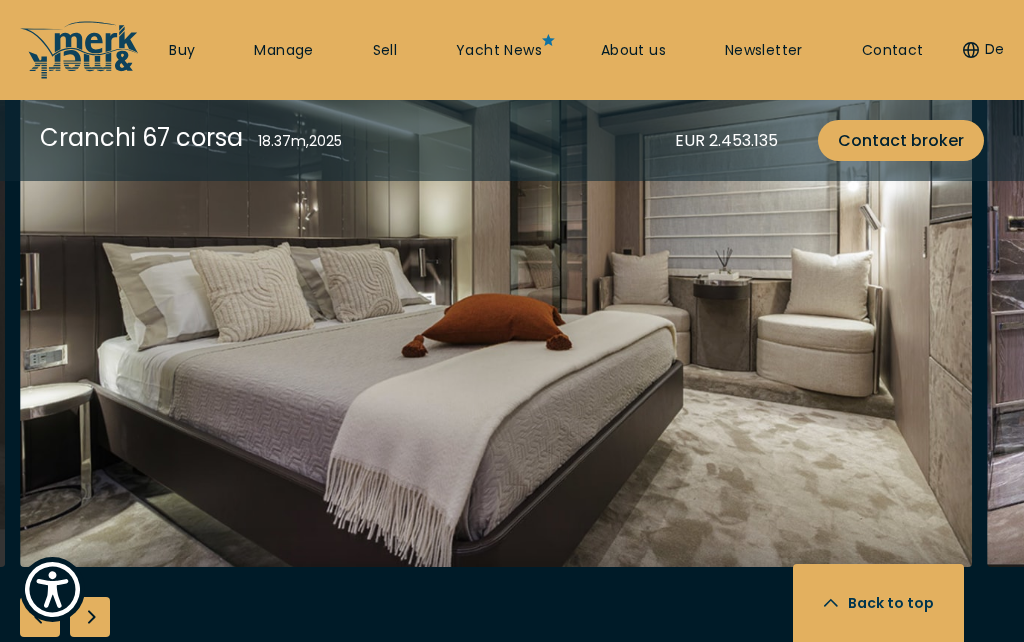 click at bounding box center [90, 617] 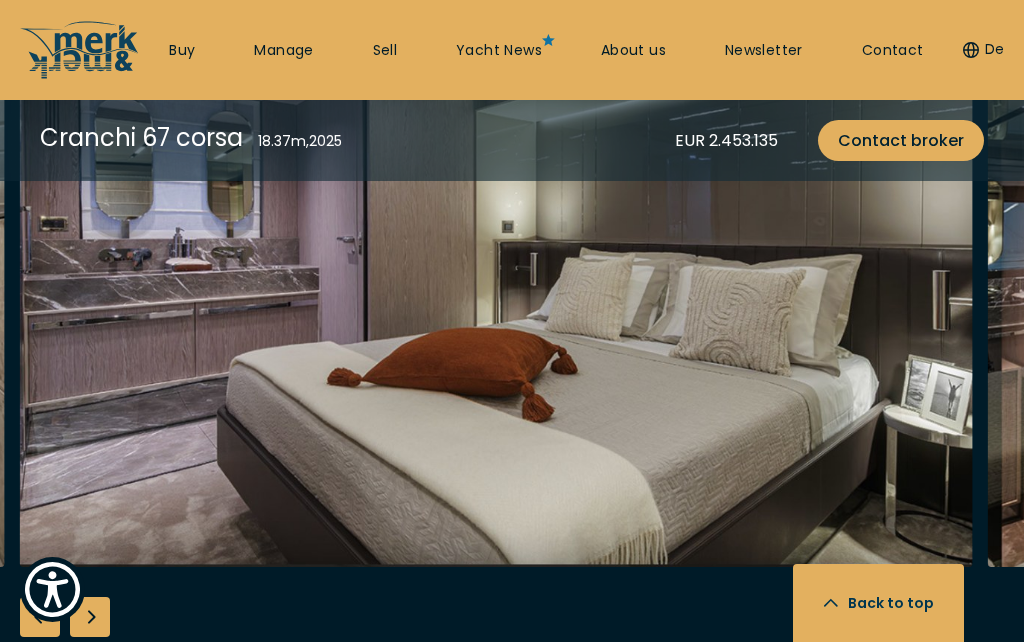click at bounding box center (90, 617) 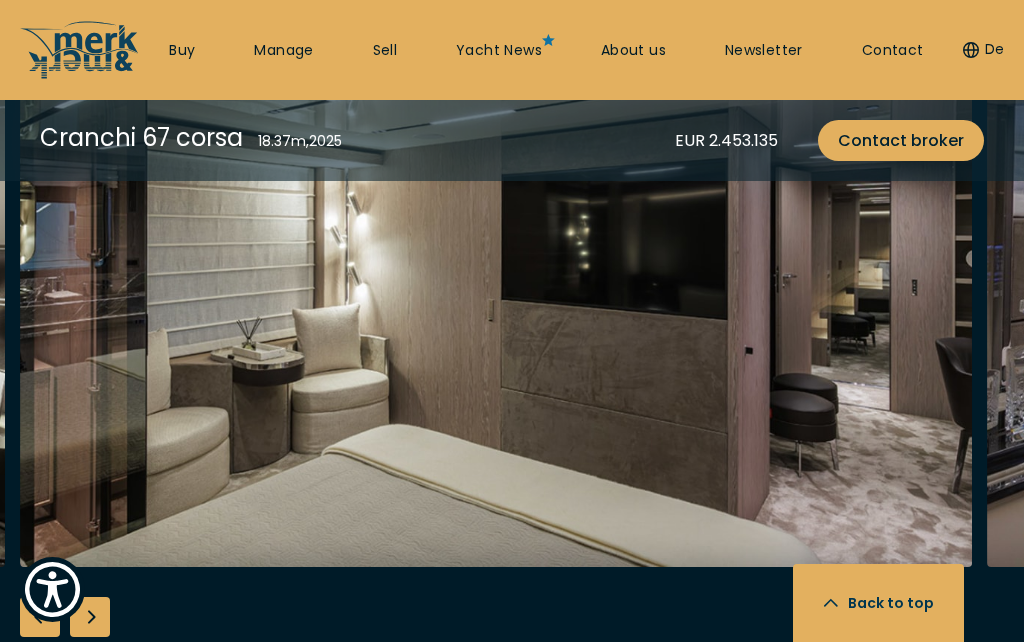 click at bounding box center [90, 617] 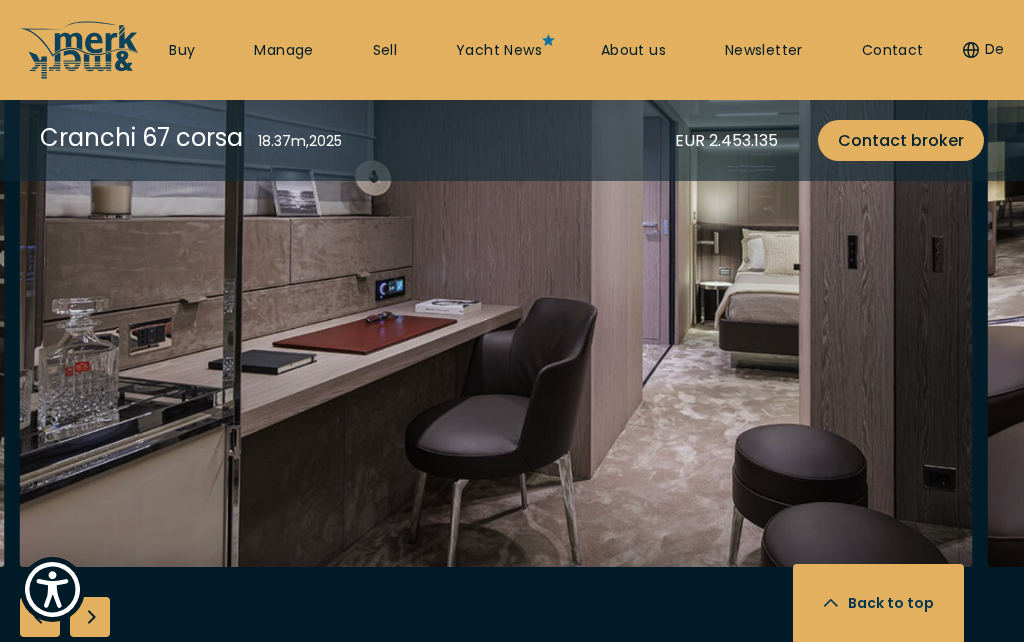 click at bounding box center [90, 617] 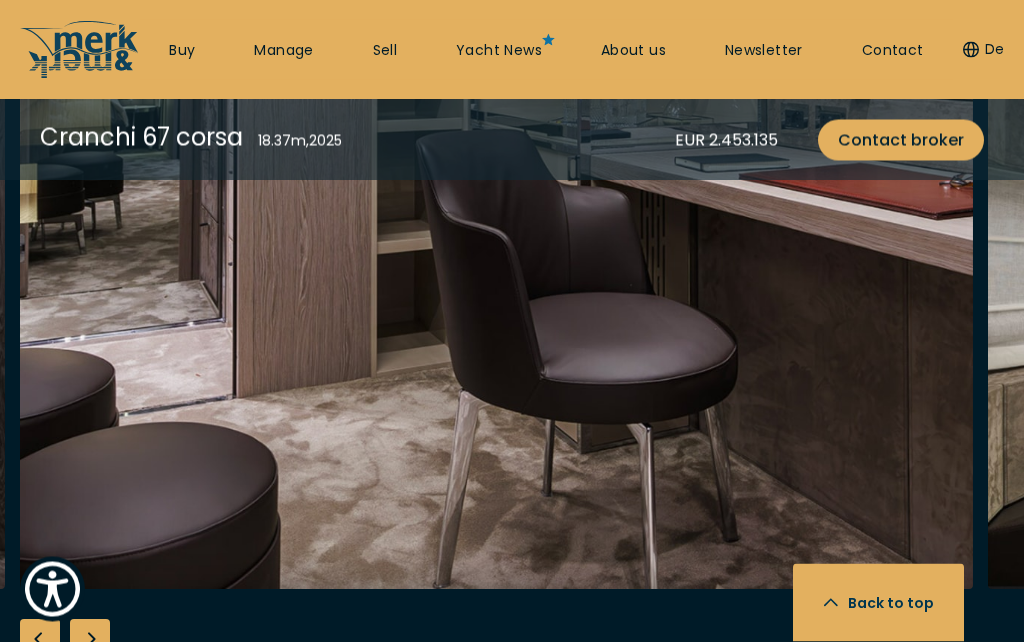 scroll, scrollTop: 3834, scrollLeft: 0, axis: vertical 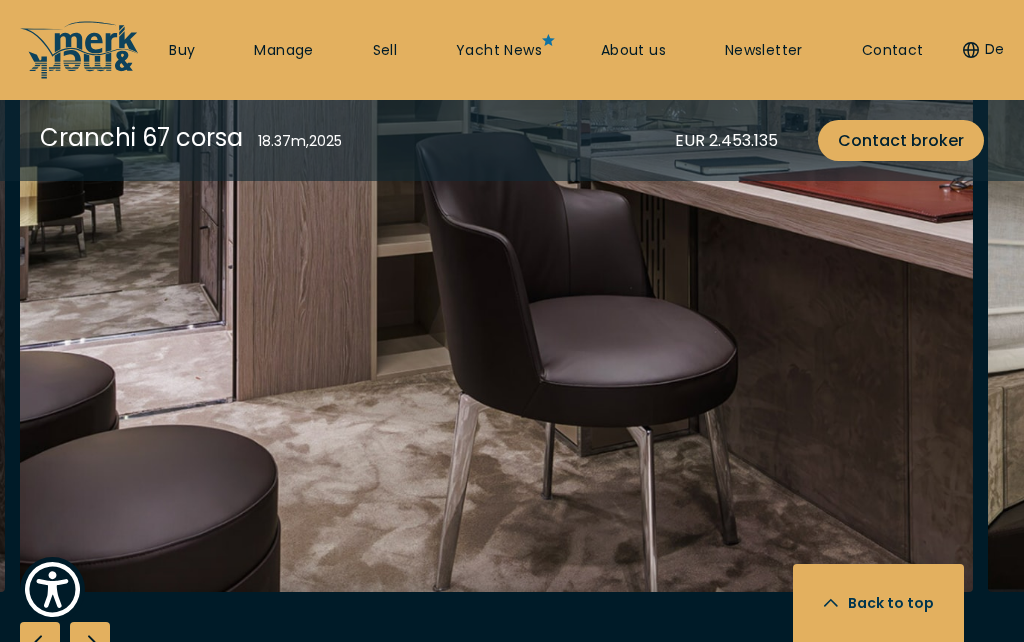 click at bounding box center (90, 642) 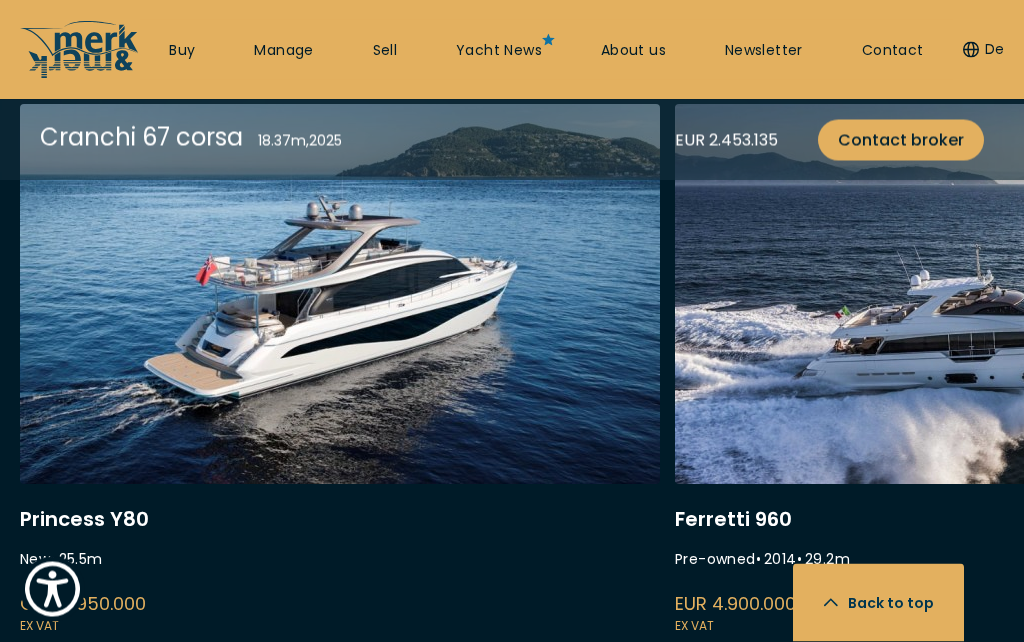 scroll, scrollTop: 5350, scrollLeft: 0, axis: vertical 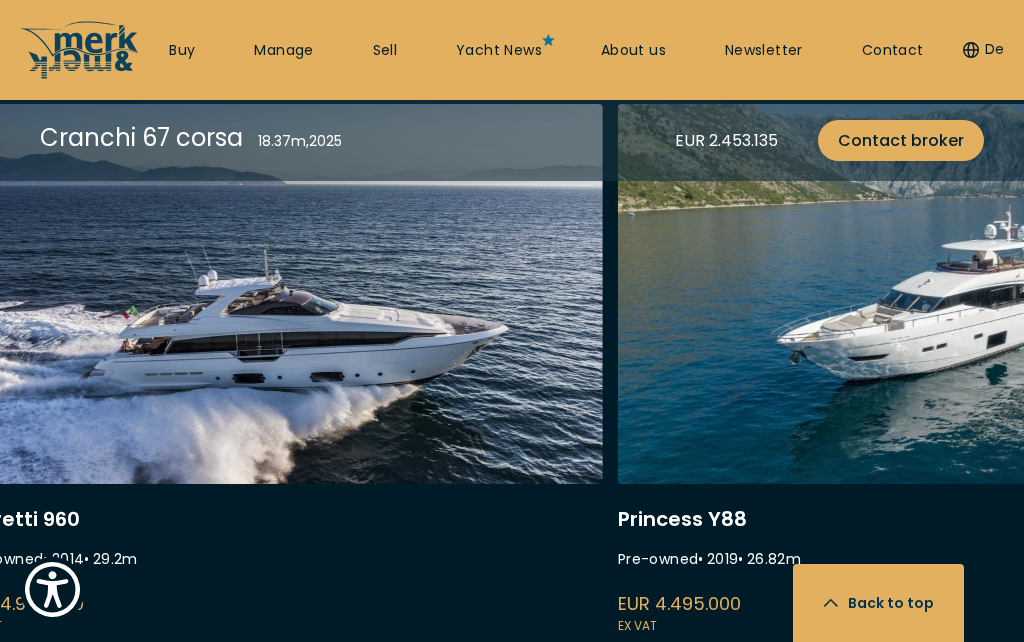 click at bounding box center [938, 370] 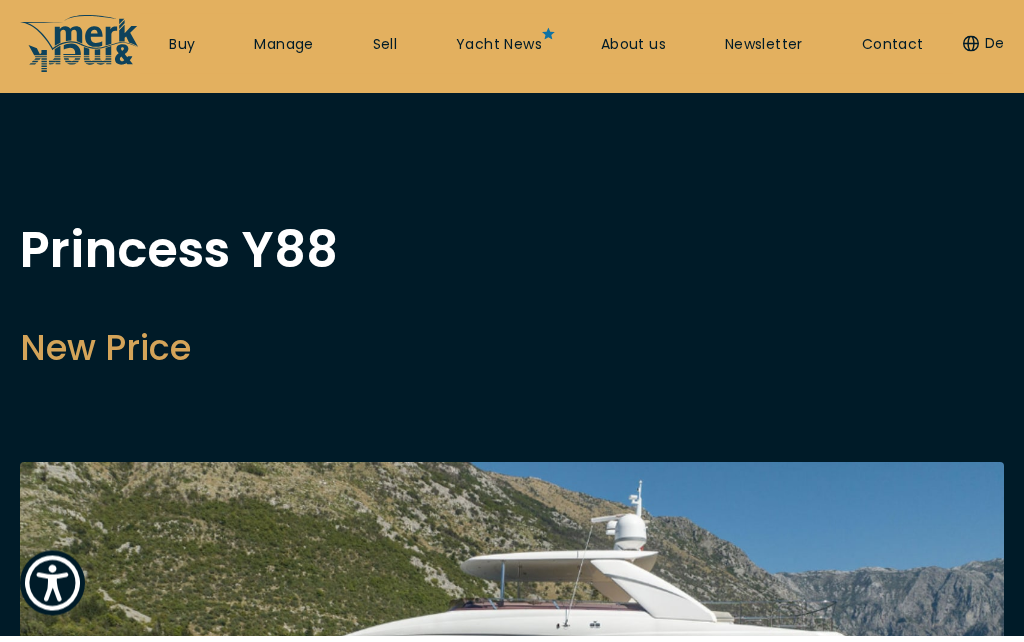 scroll, scrollTop: 0, scrollLeft: 0, axis: both 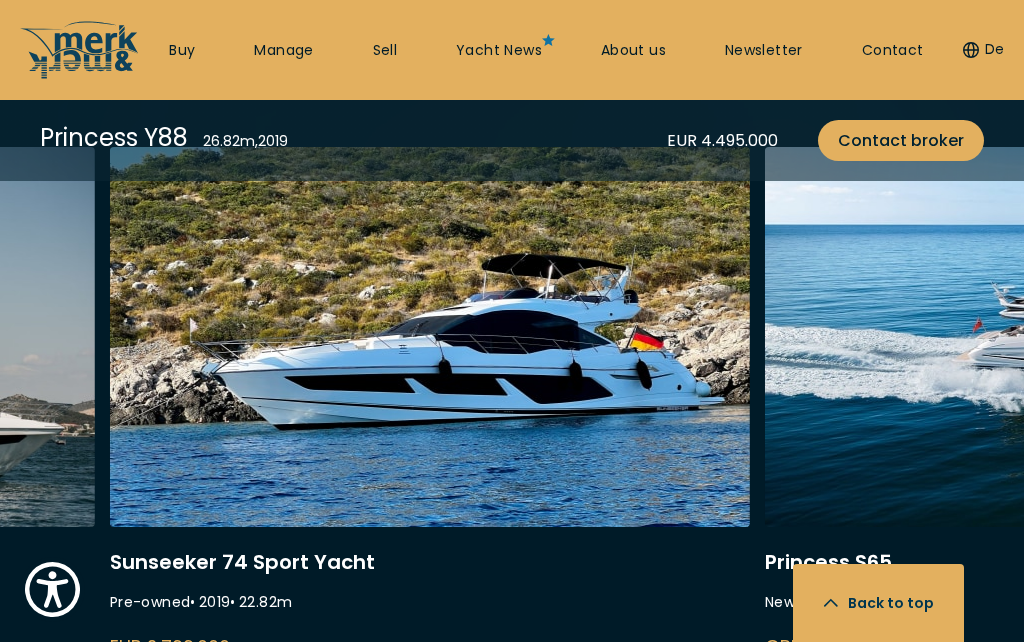 click at bounding box center [430, 413] 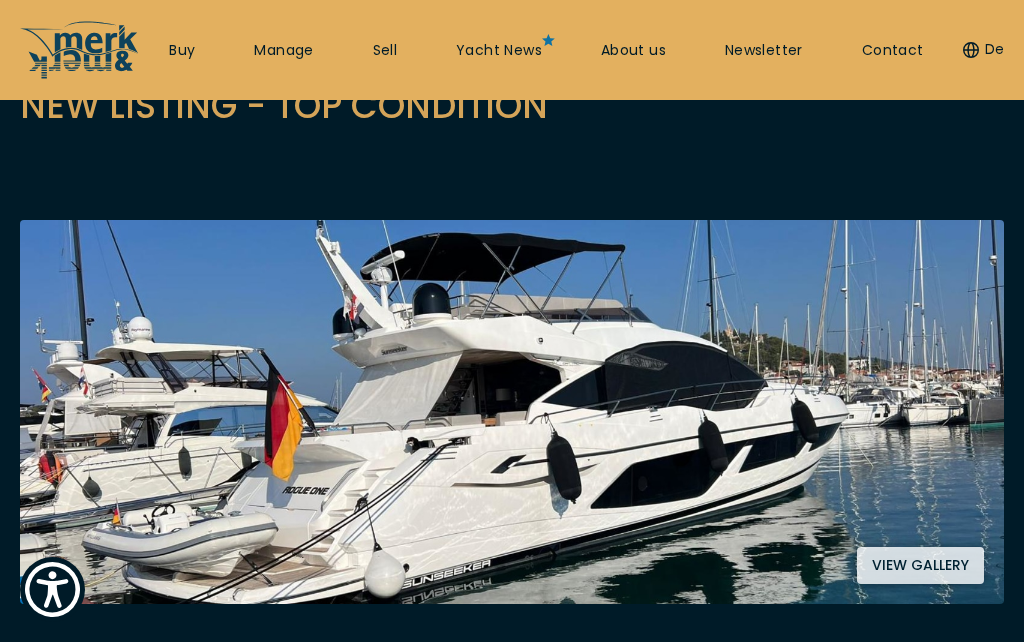 scroll, scrollTop: 308, scrollLeft: 0, axis: vertical 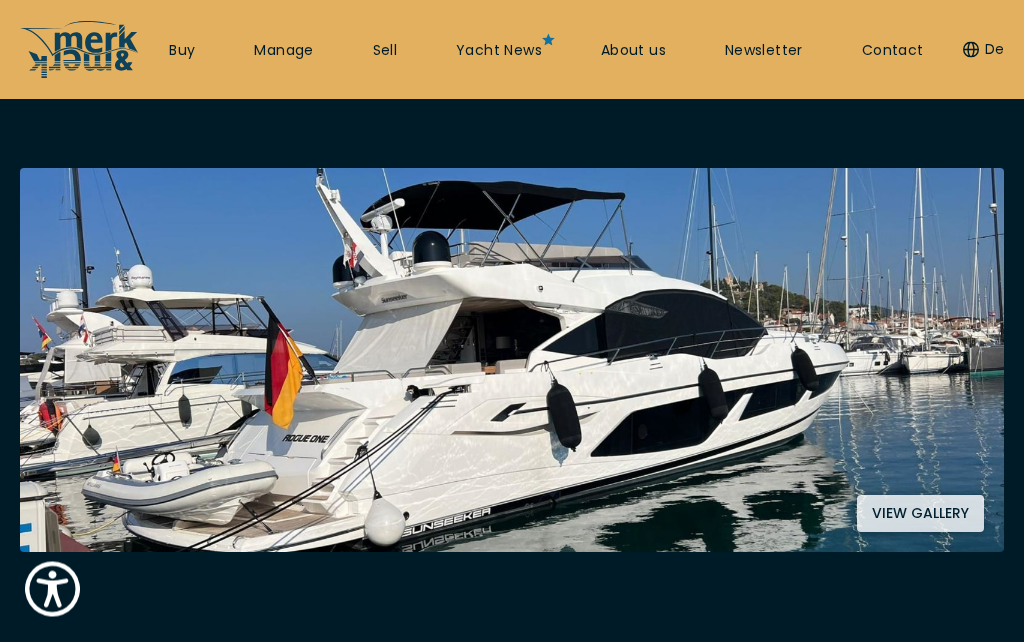 click on "View gallery" at bounding box center (920, 514) 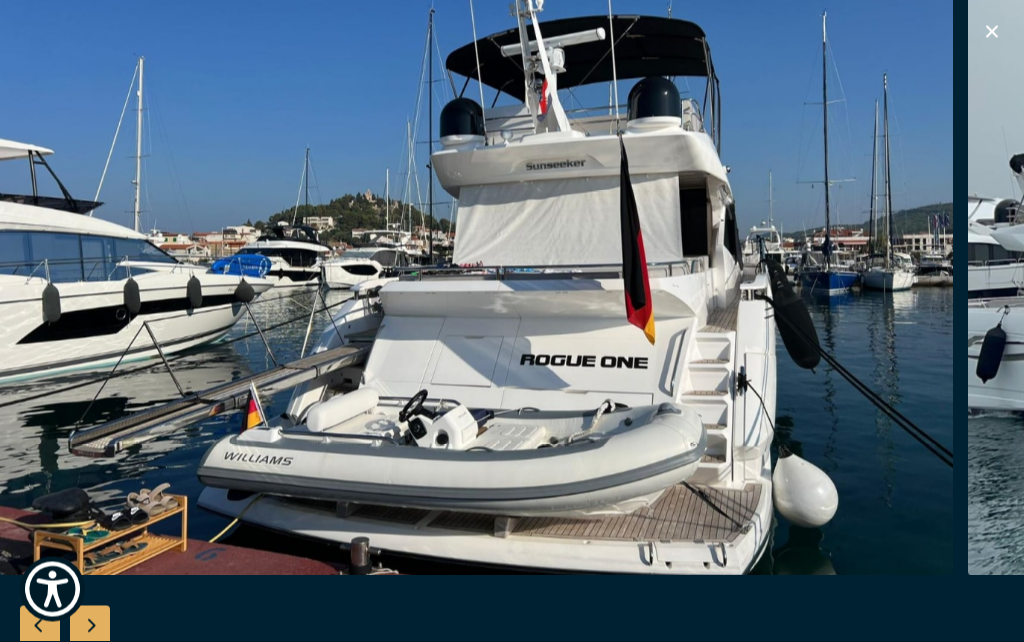 scroll, scrollTop: 309, scrollLeft: 0, axis: vertical 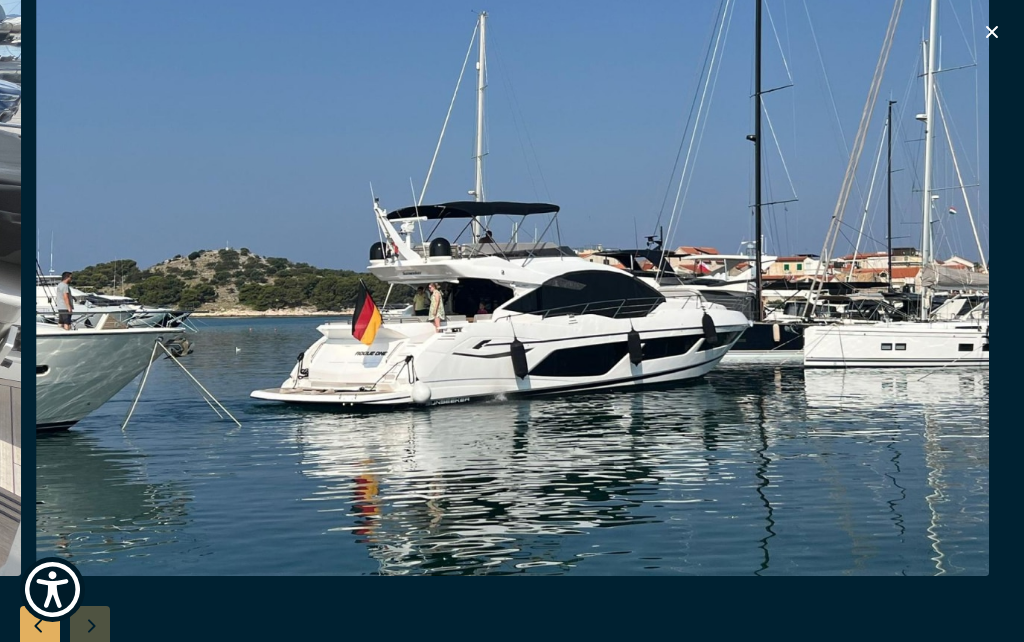 click 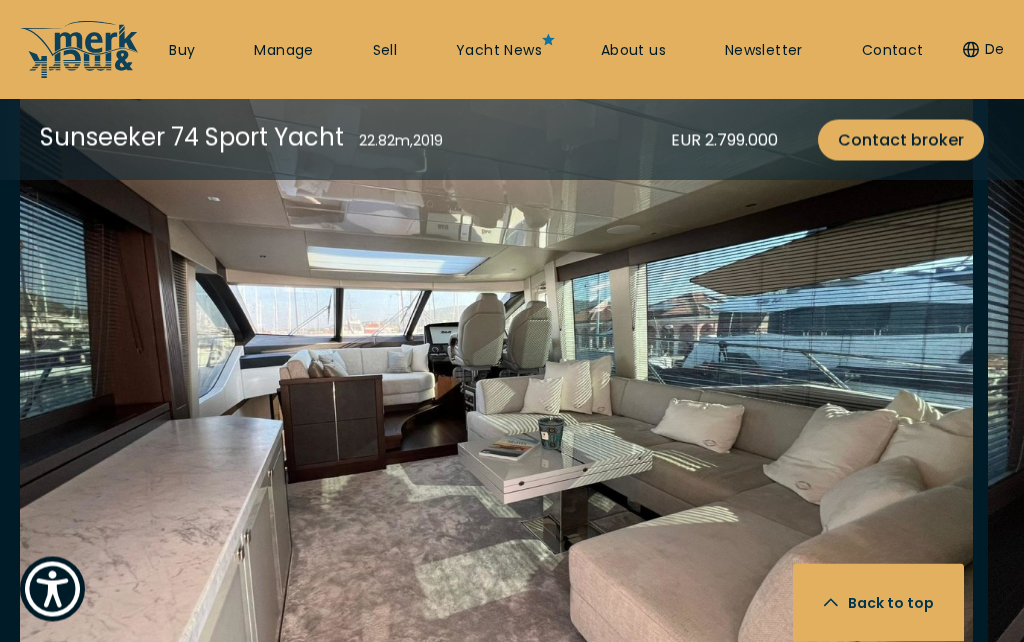 scroll, scrollTop: 3440, scrollLeft: 0, axis: vertical 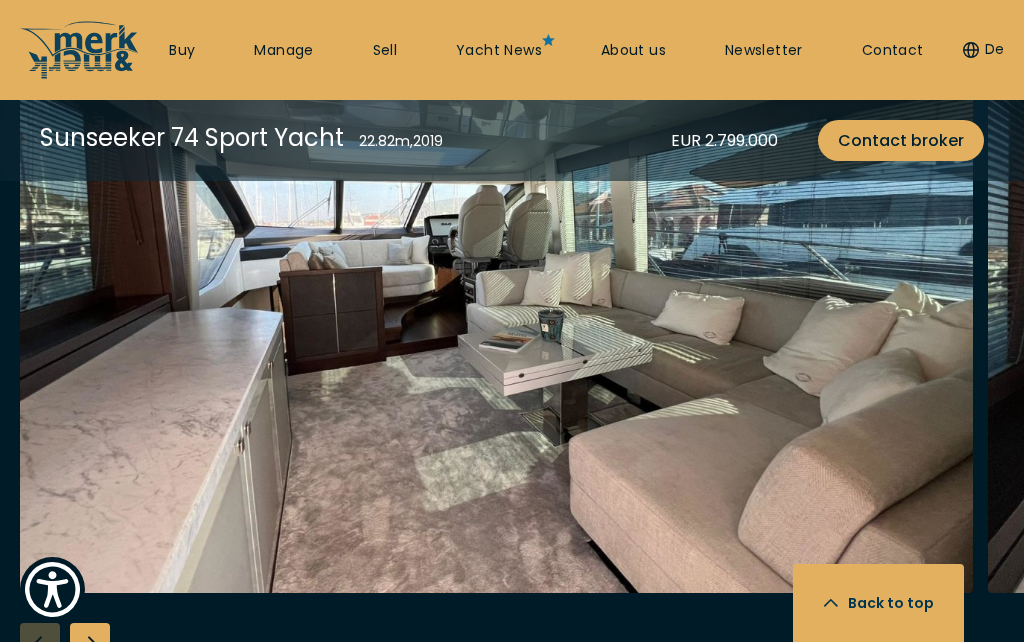 click at bounding box center [496, 273] 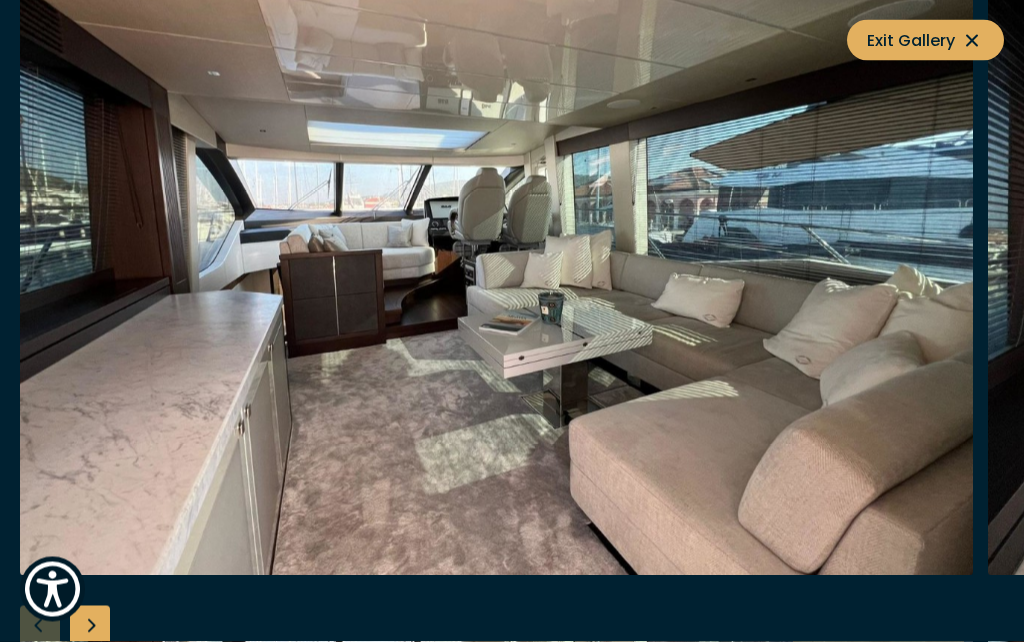 scroll, scrollTop: 3113, scrollLeft: 0, axis: vertical 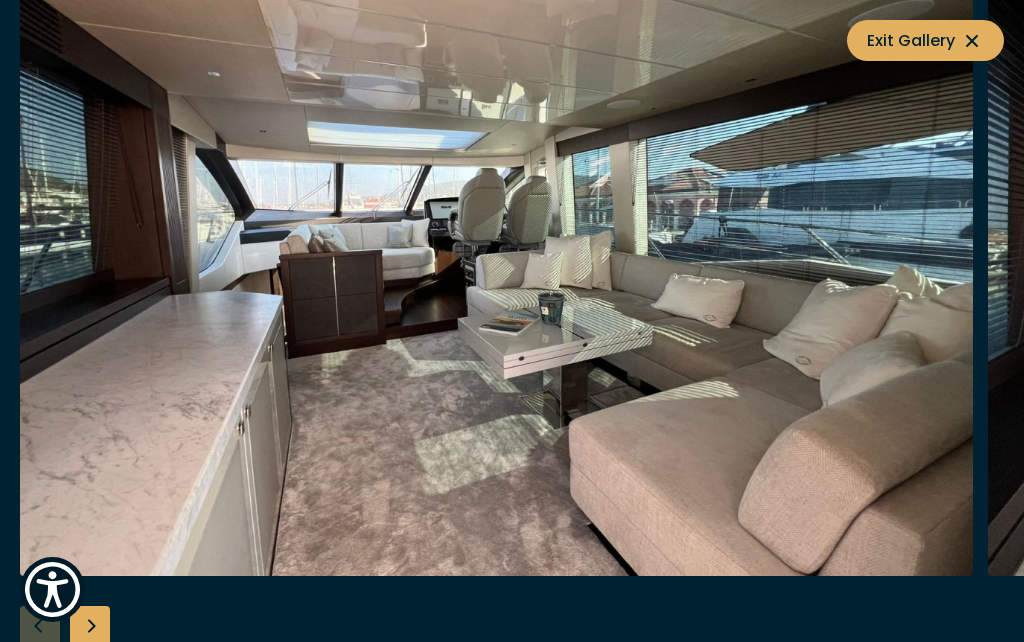 click at bounding box center (496, 256) 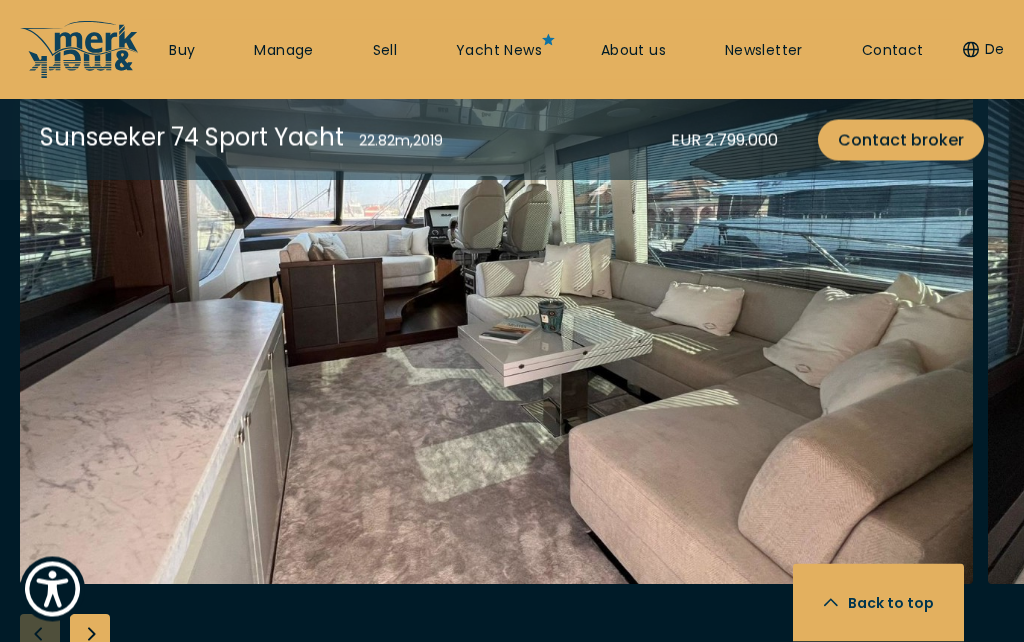 click at bounding box center (90, 635) 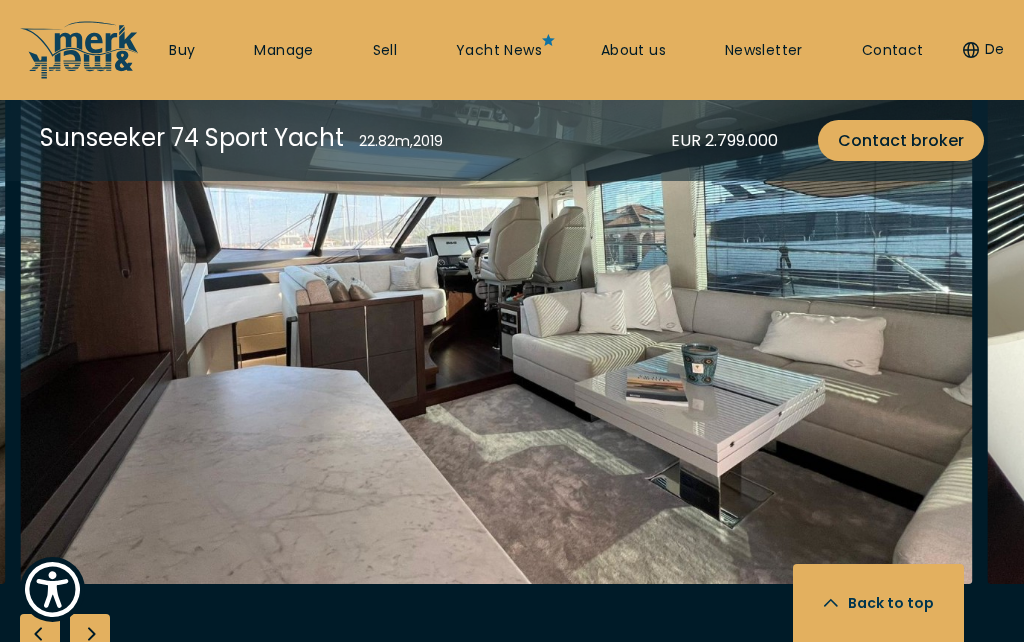 click at bounding box center (90, 634) 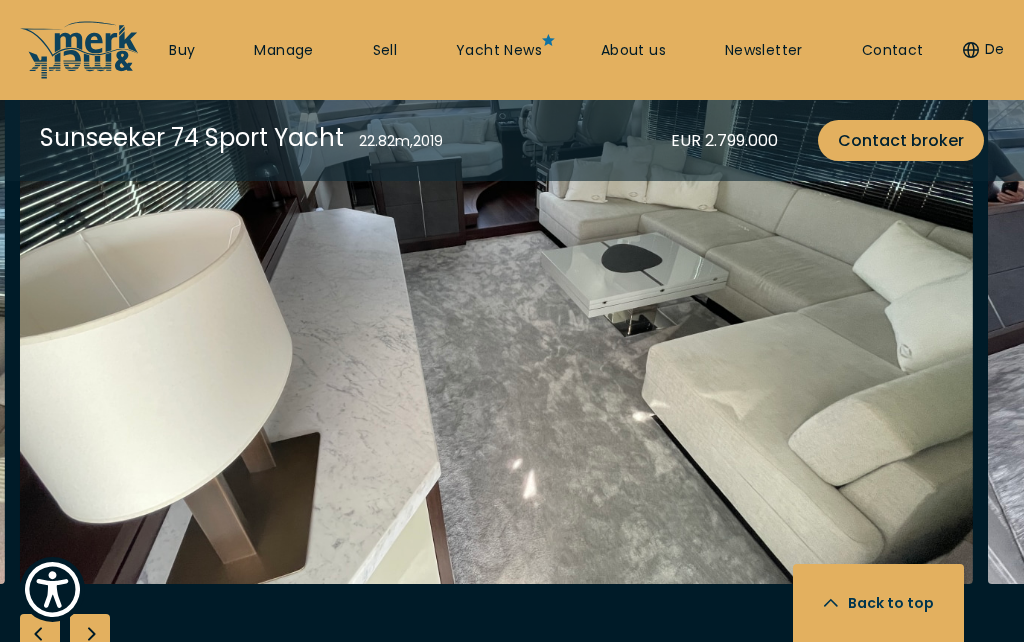 click at bounding box center (90, 634) 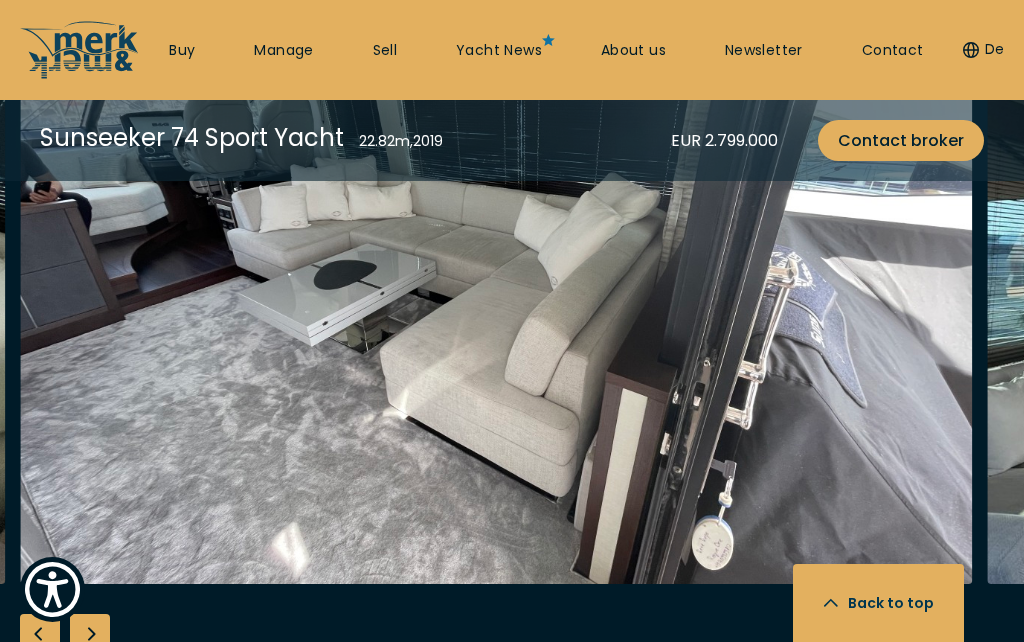 click at bounding box center (90, 634) 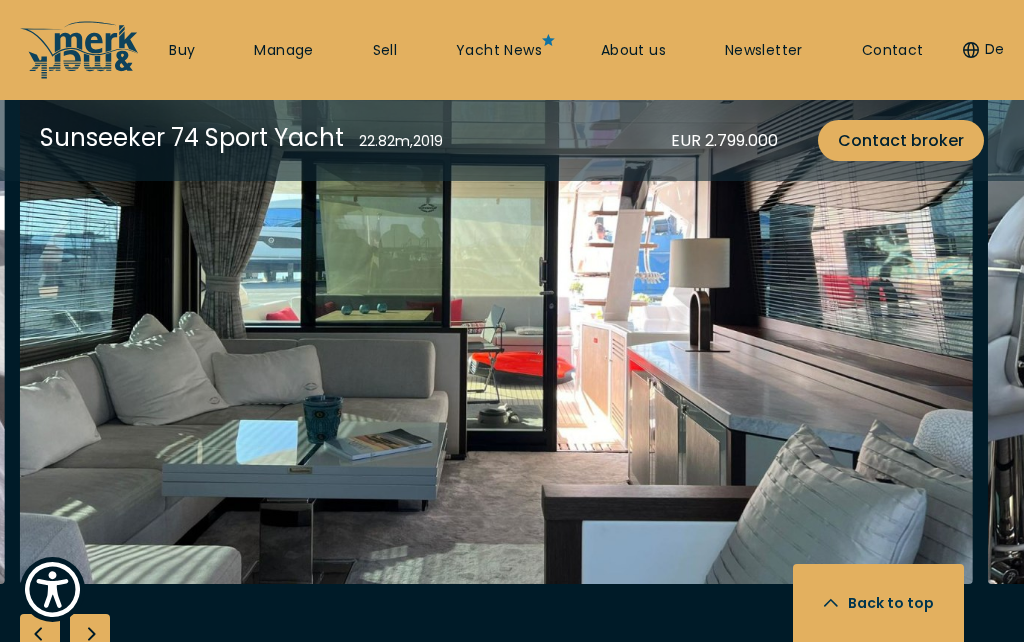 click at bounding box center (90, 634) 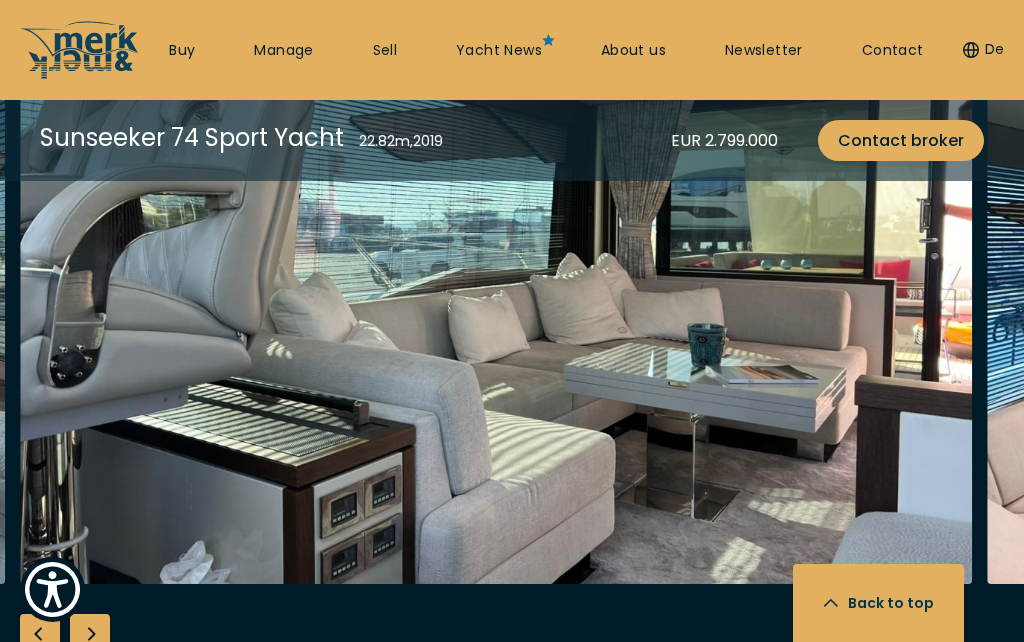 click at bounding box center (90, 634) 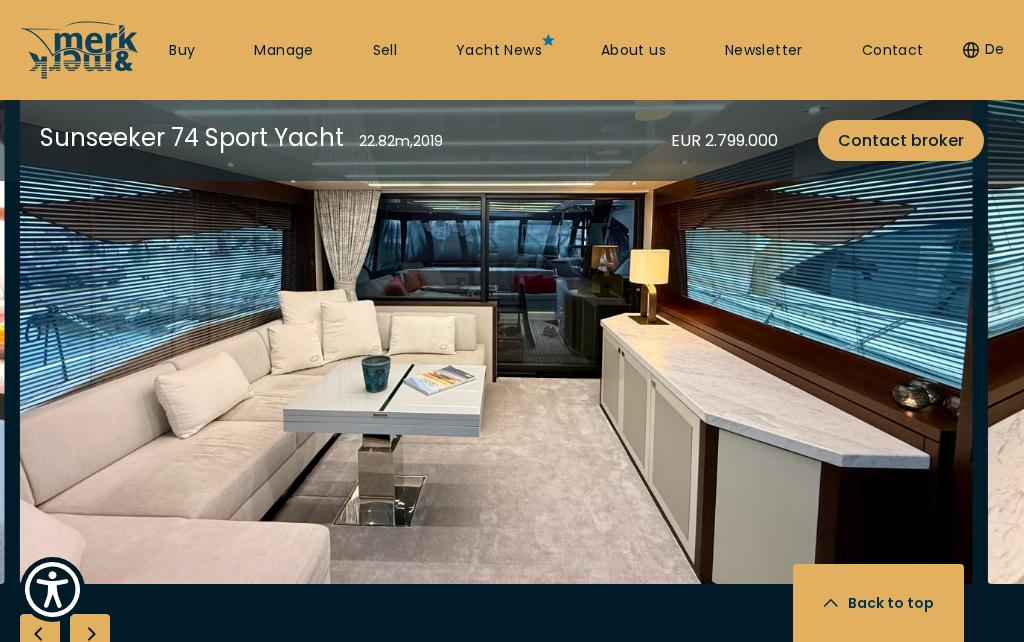 click at bounding box center [90, 634] 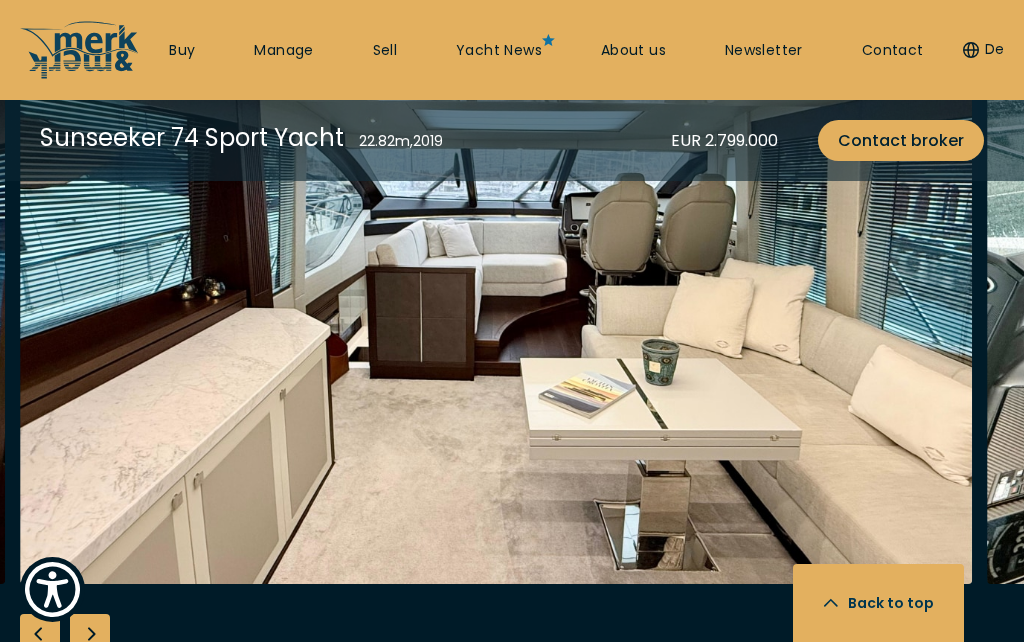click at bounding box center (90, 634) 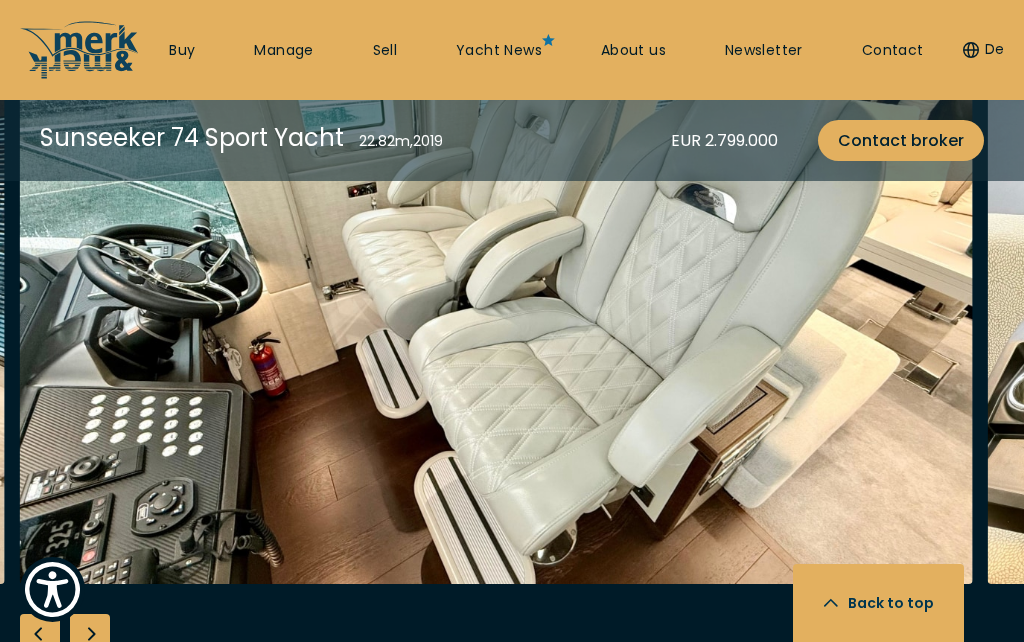 click at bounding box center (90, 634) 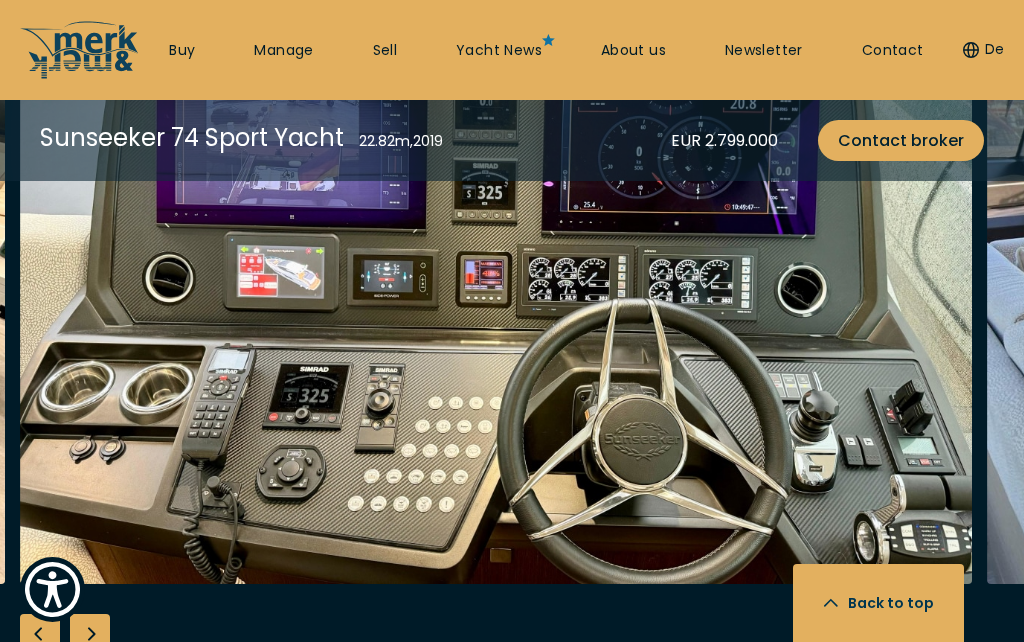 click at bounding box center (90, 634) 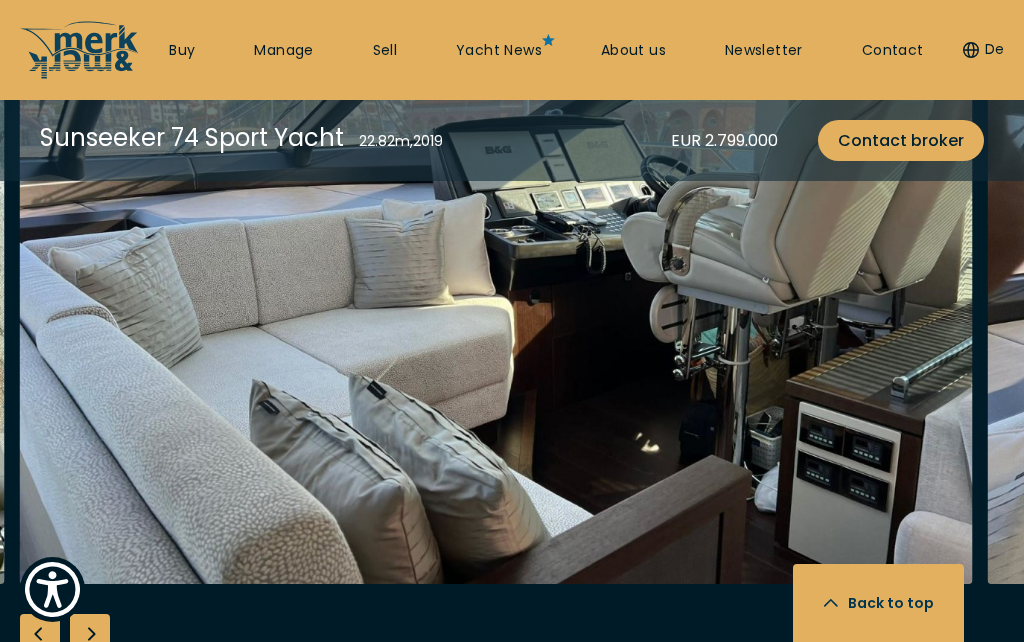 click at bounding box center (90, 634) 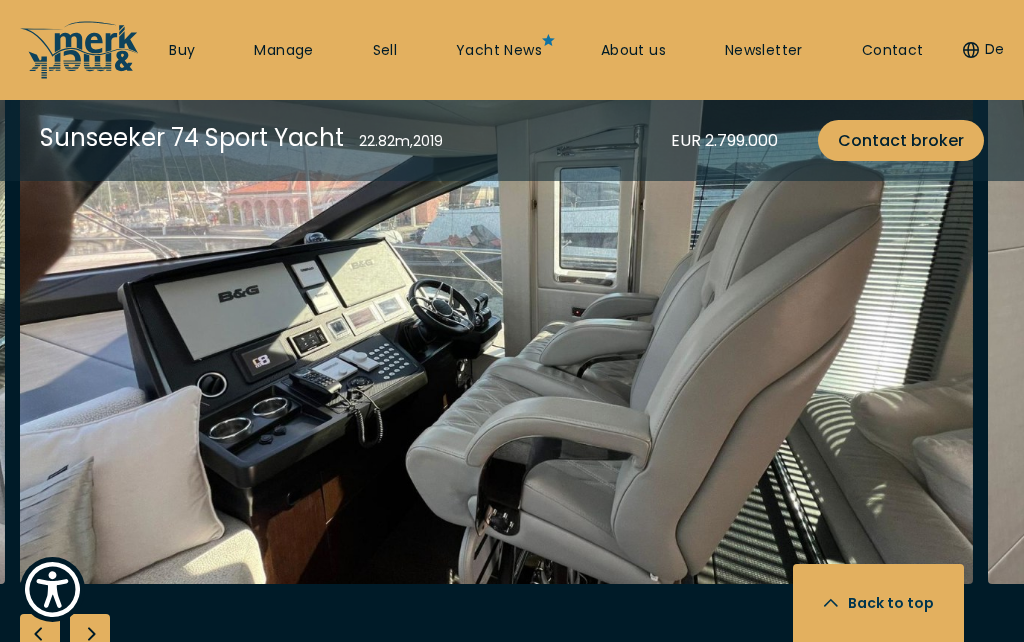 click at bounding box center (90, 634) 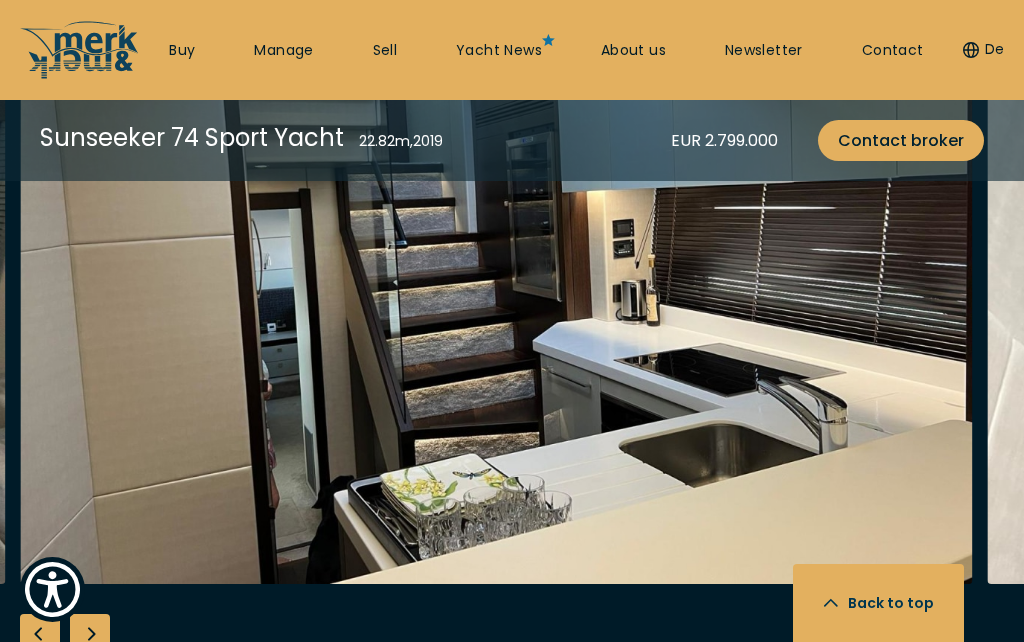 click at bounding box center [90, 634] 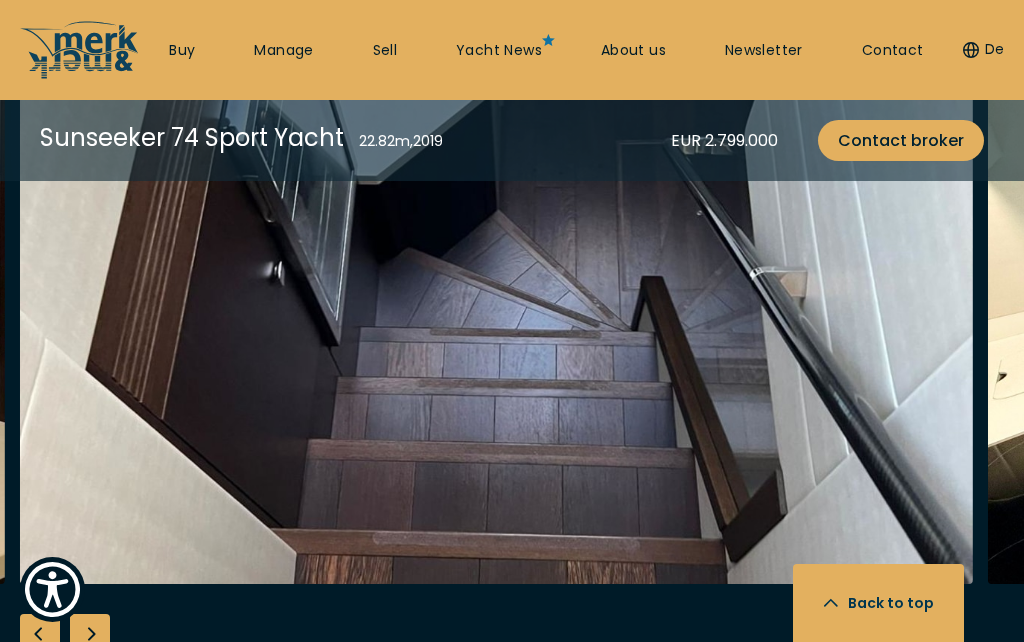 click at bounding box center (90, 634) 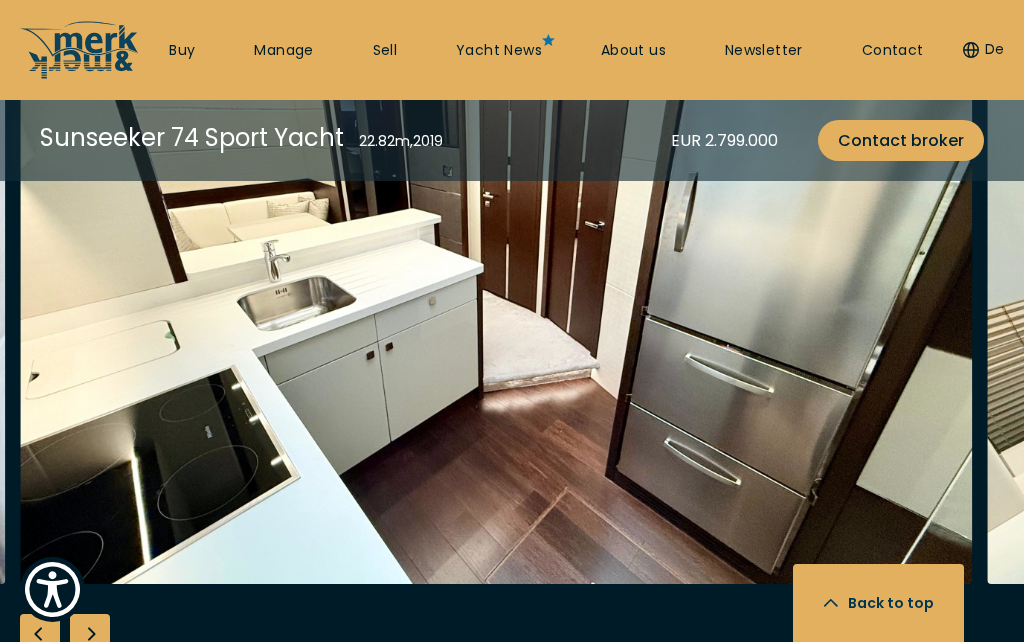 click at bounding box center [90, 634] 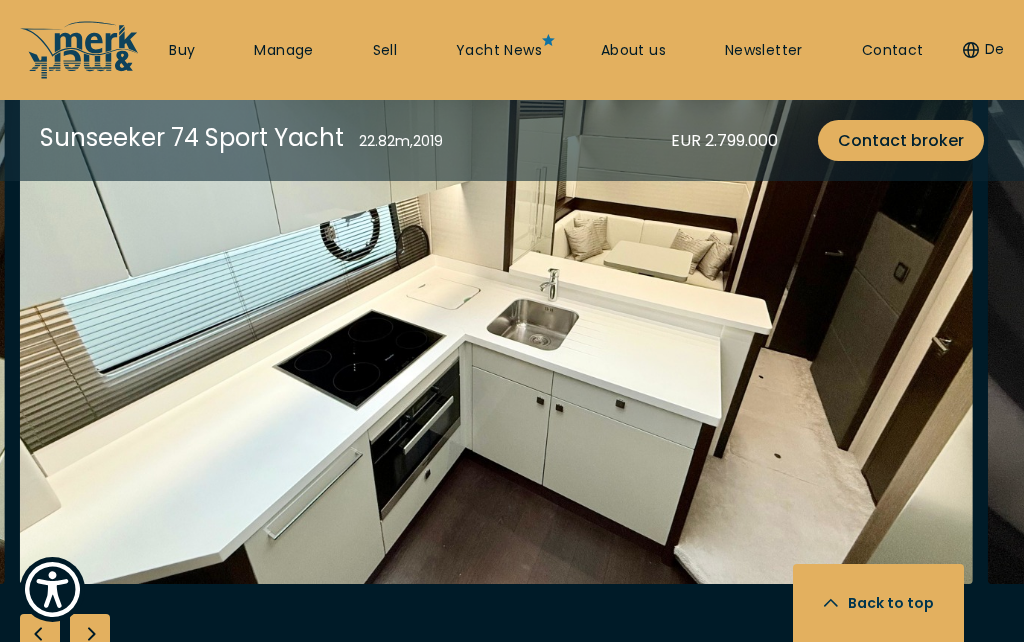 click at bounding box center (90, 634) 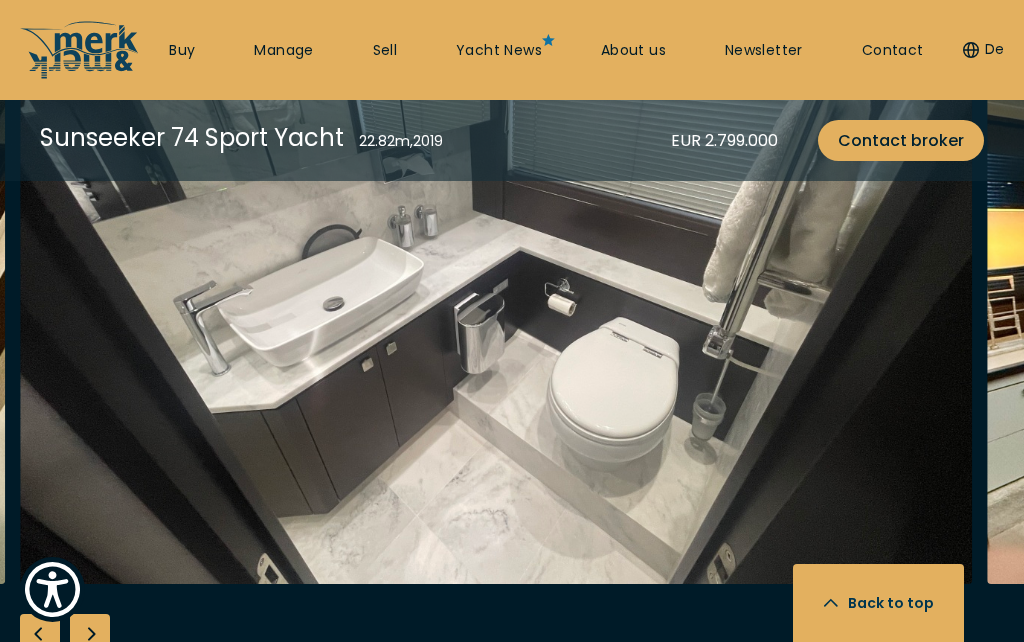 click at bounding box center (90, 634) 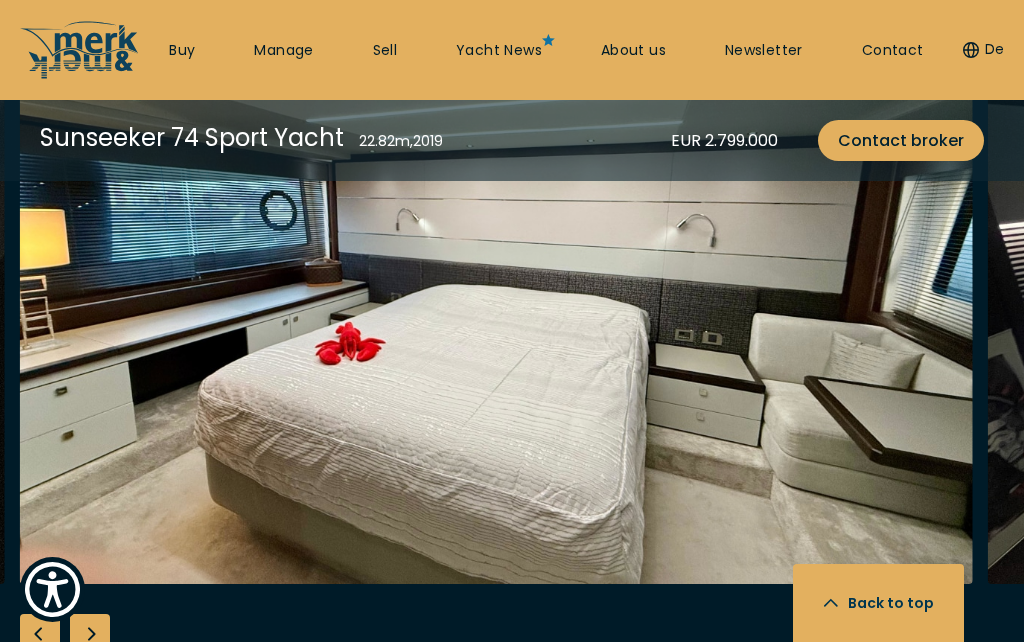 click at bounding box center (90, 634) 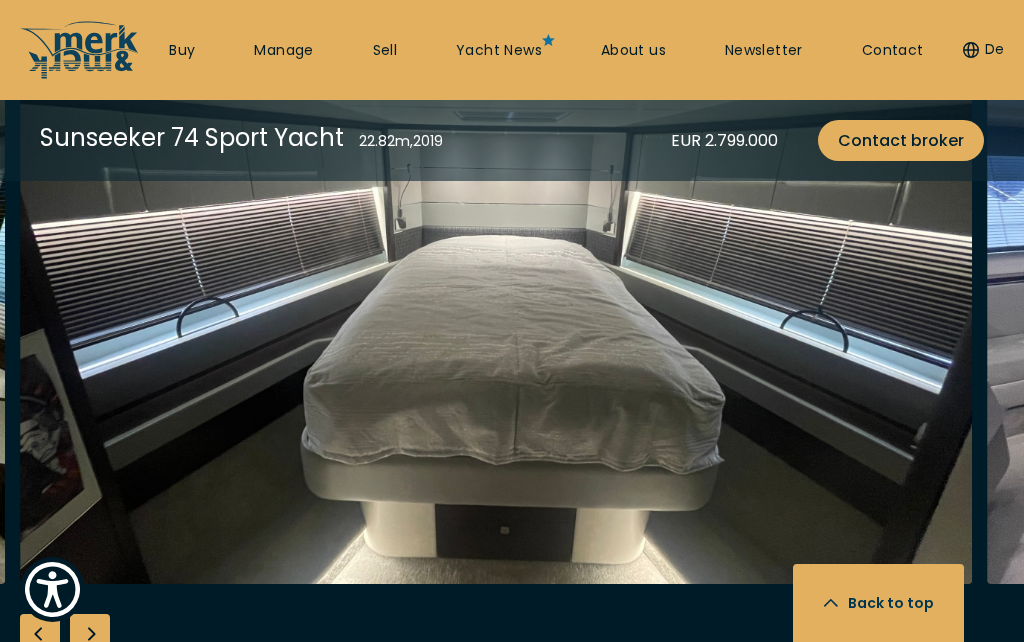 click at bounding box center (90, 634) 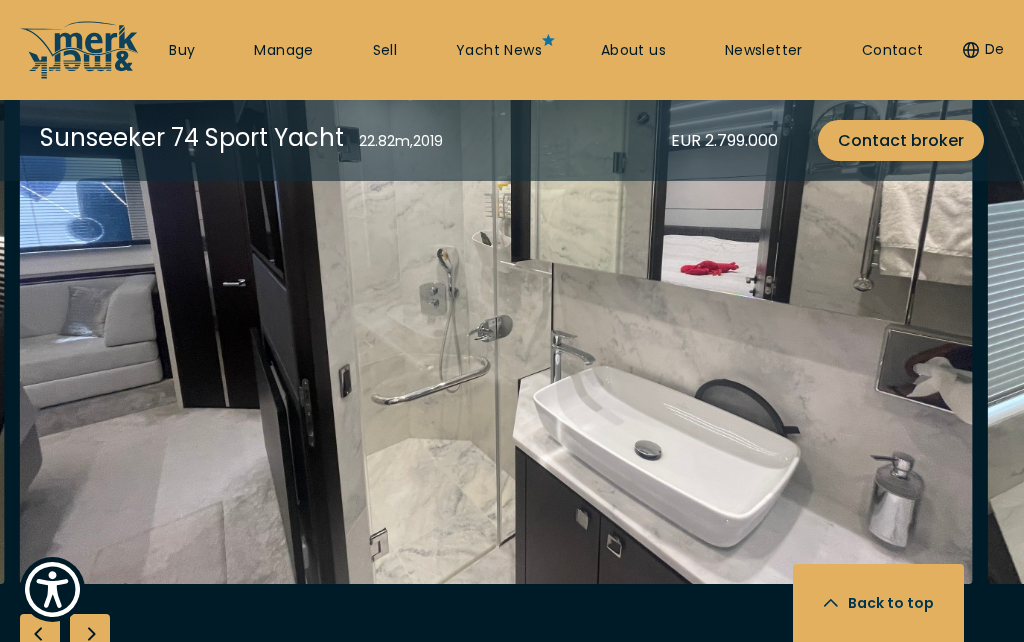 click at bounding box center (90, 634) 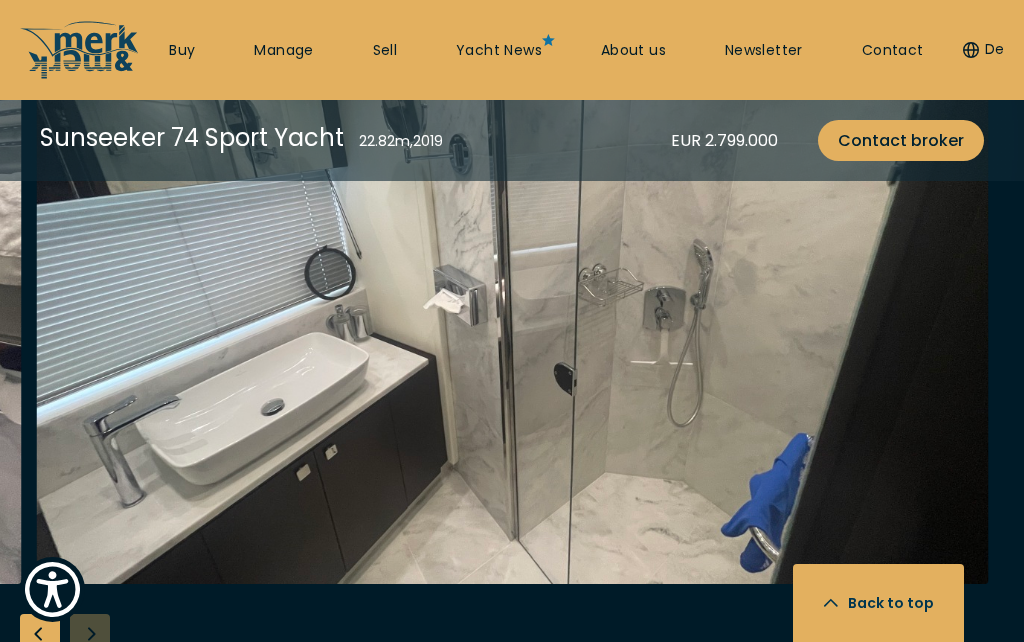 click at bounding box center [512, 329] 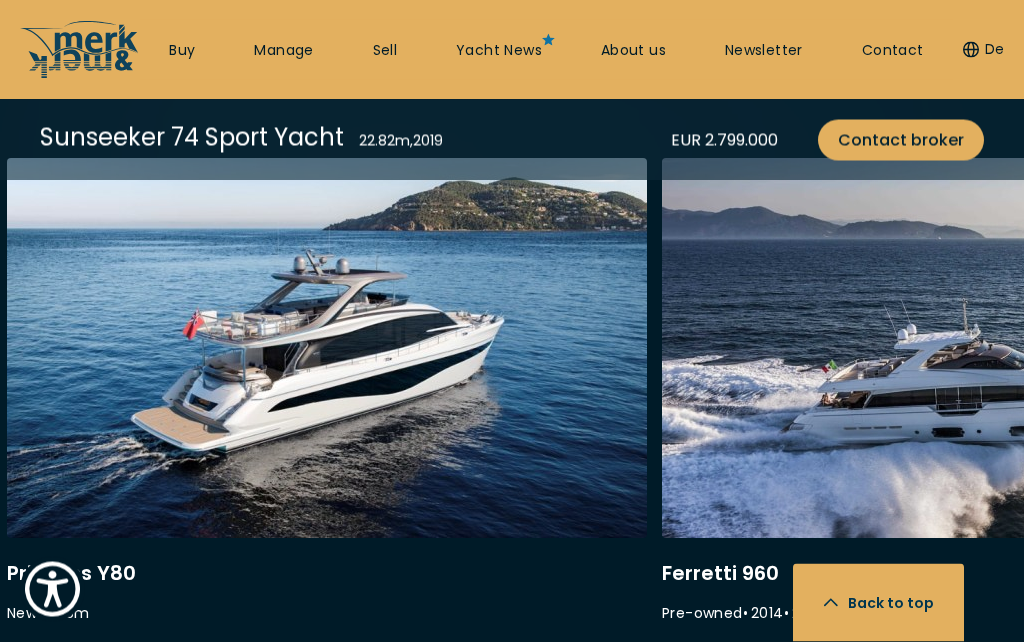 scroll, scrollTop: 5010, scrollLeft: 0, axis: vertical 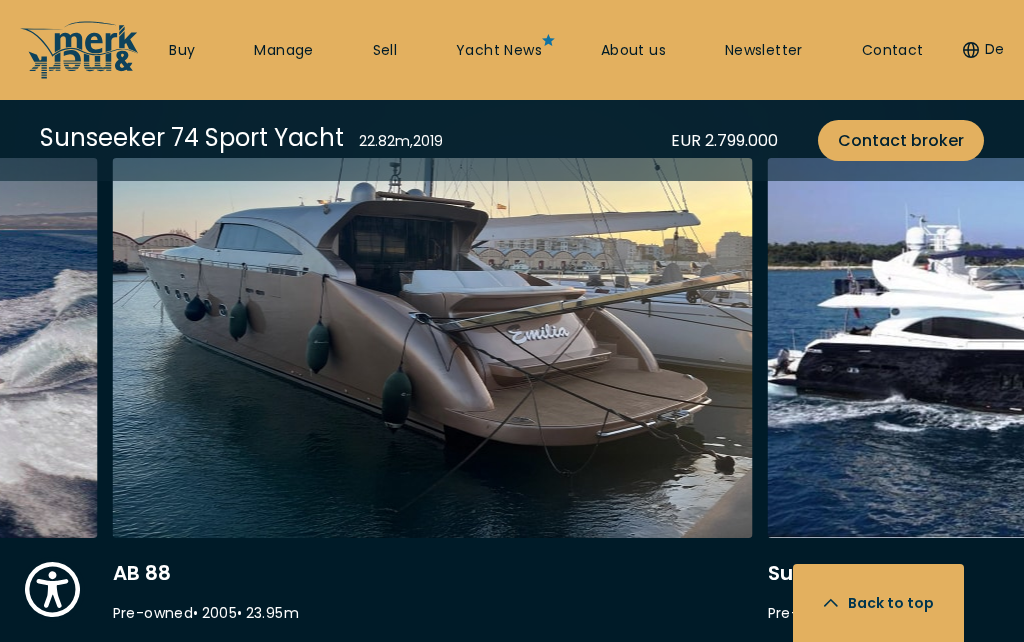click at bounding box center [433, 424] 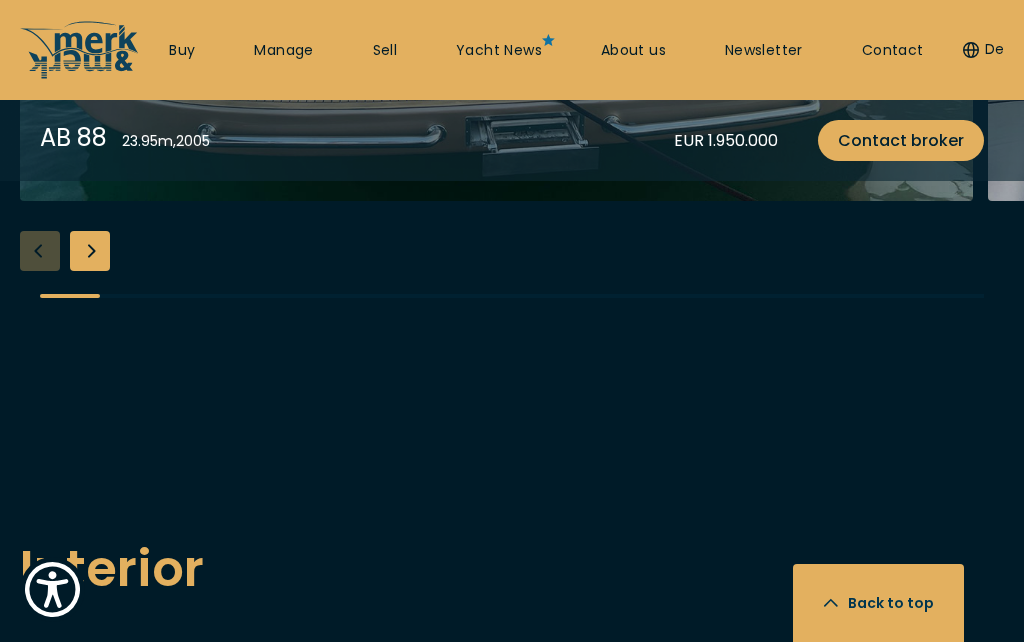 scroll, scrollTop: 2335, scrollLeft: 0, axis: vertical 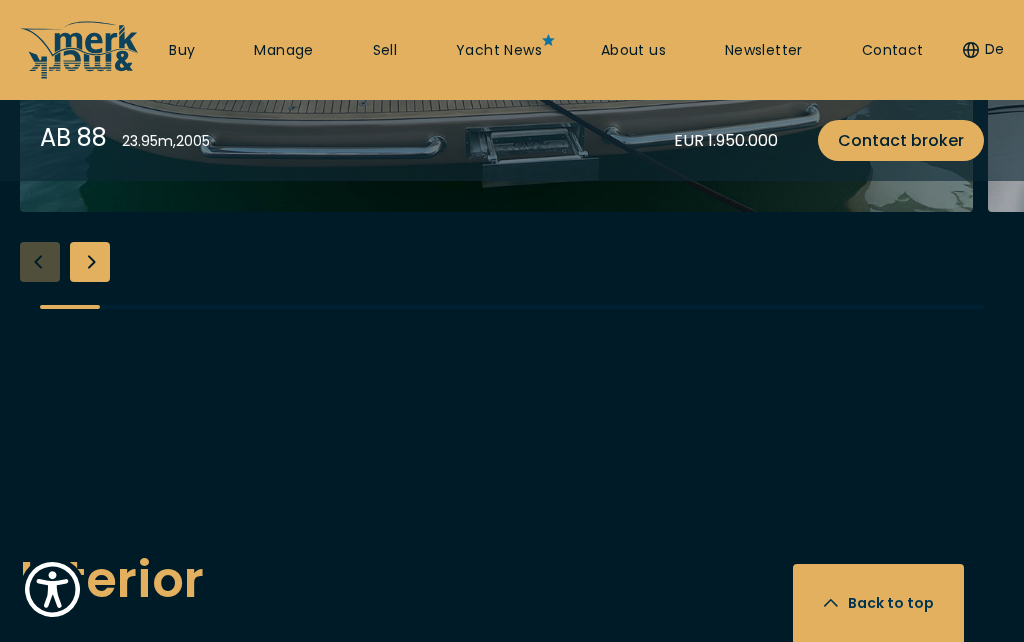 click at bounding box center (90, 262) 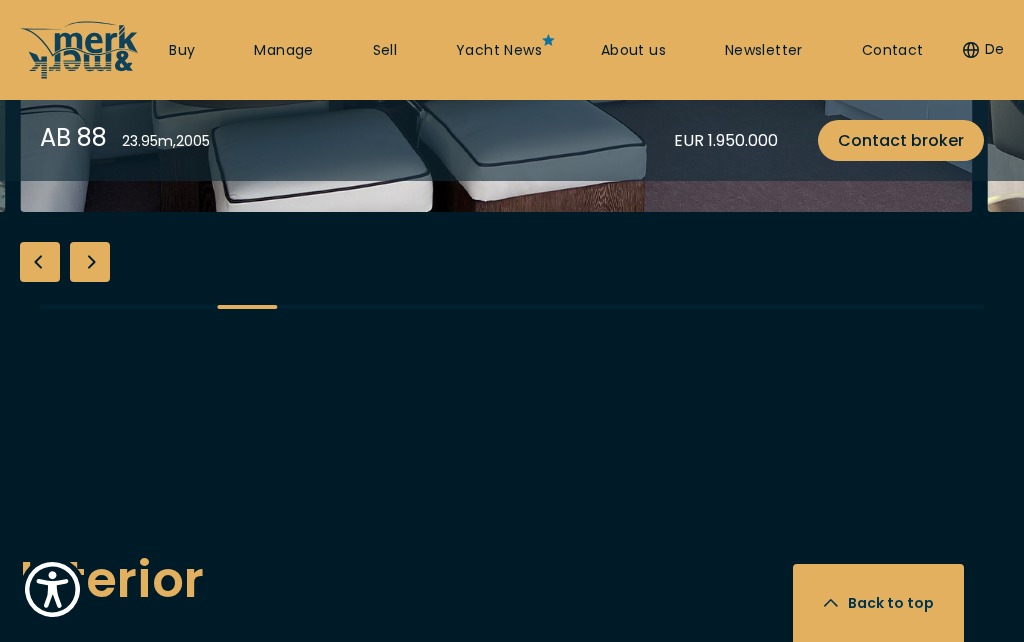 click at bounding box center [90, 262] 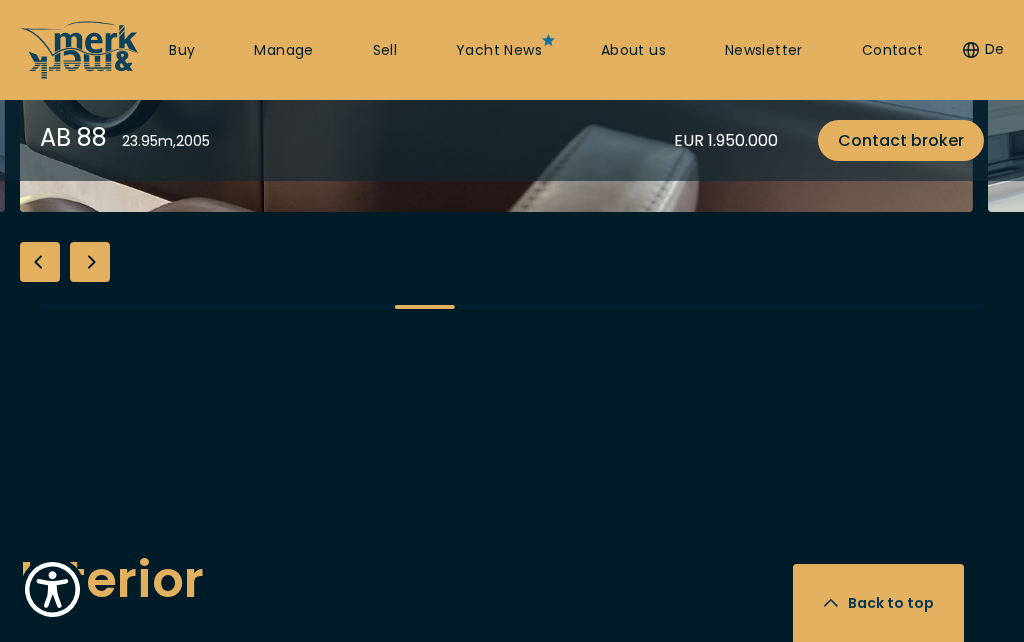 click at bounding box center [90, 262] 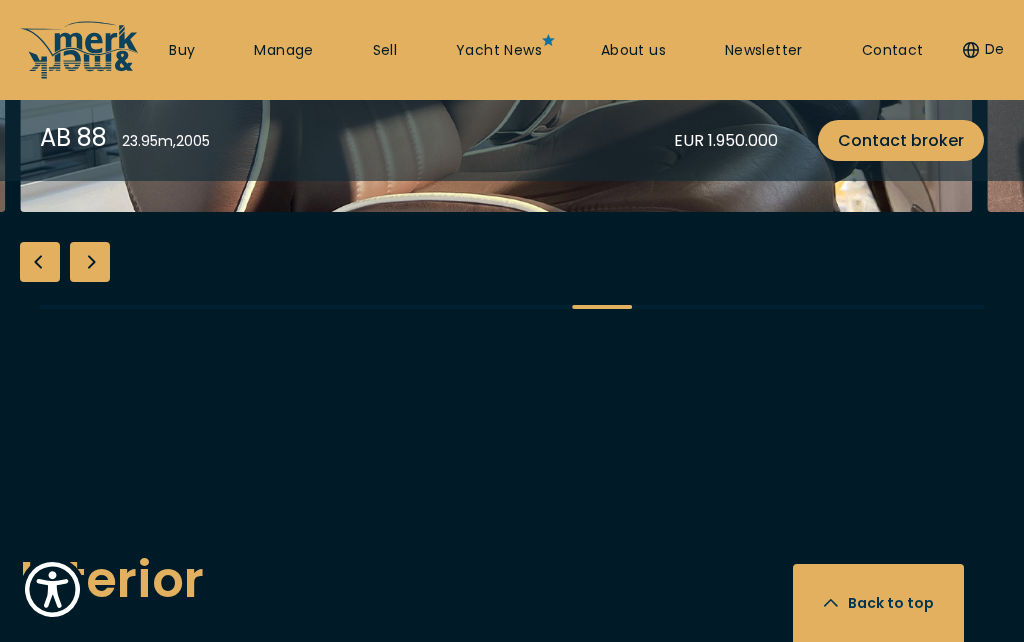 click at bounding box center [90, 262] 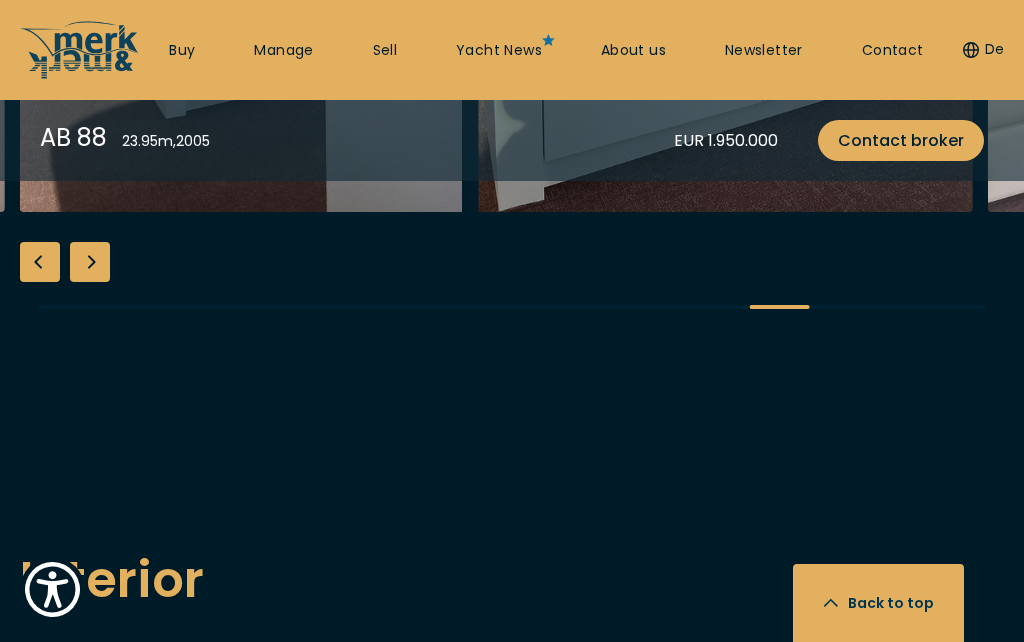 click at bounding box center (90, 262) 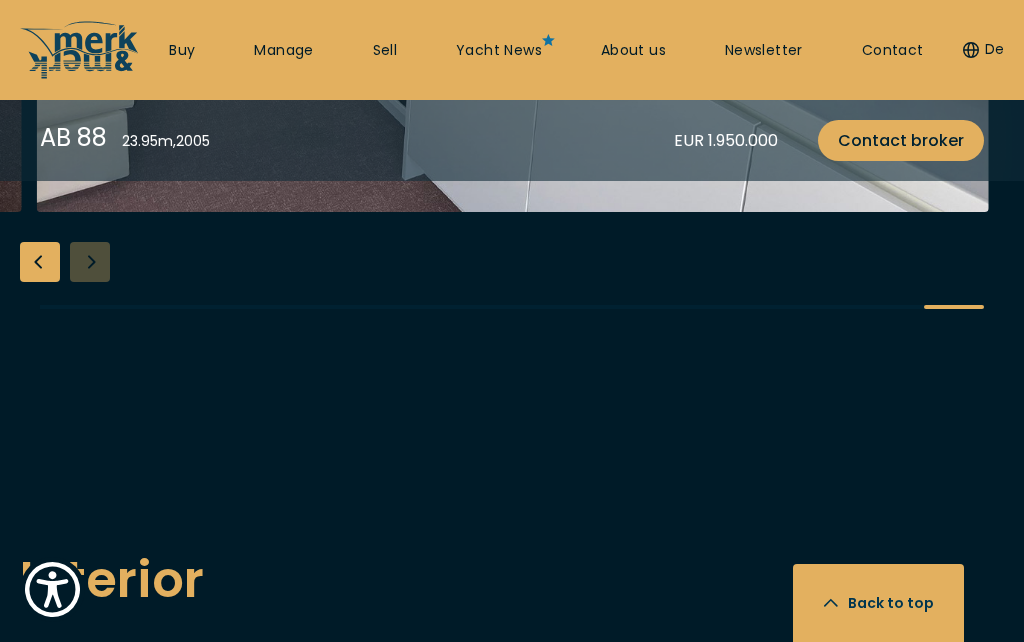 click at bounding box center [512, -43] 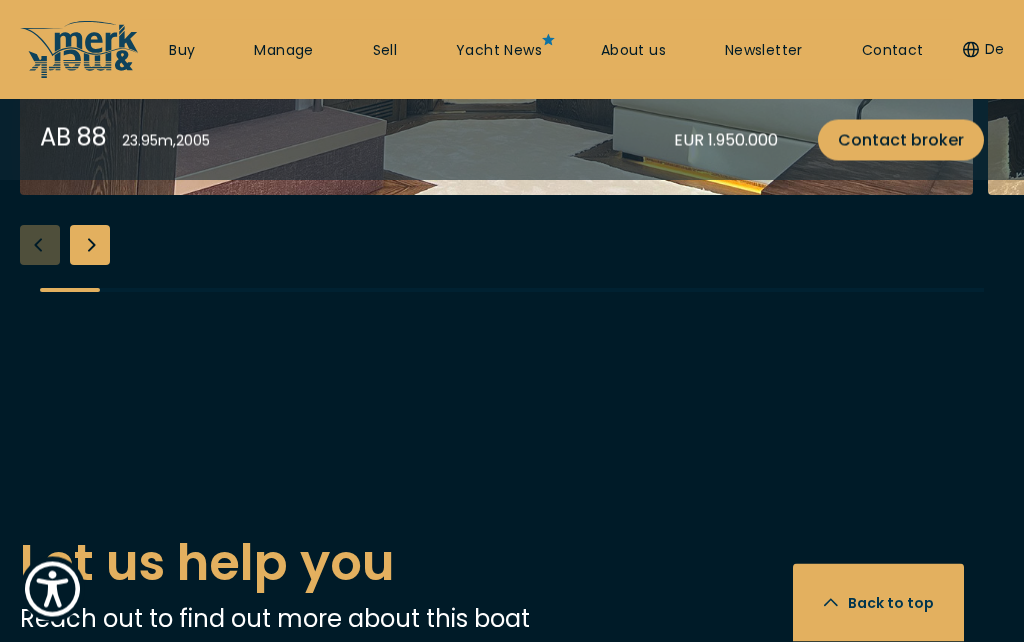 scroll, scrollTop: 3475, scrollLeft: 0, axis: vertical 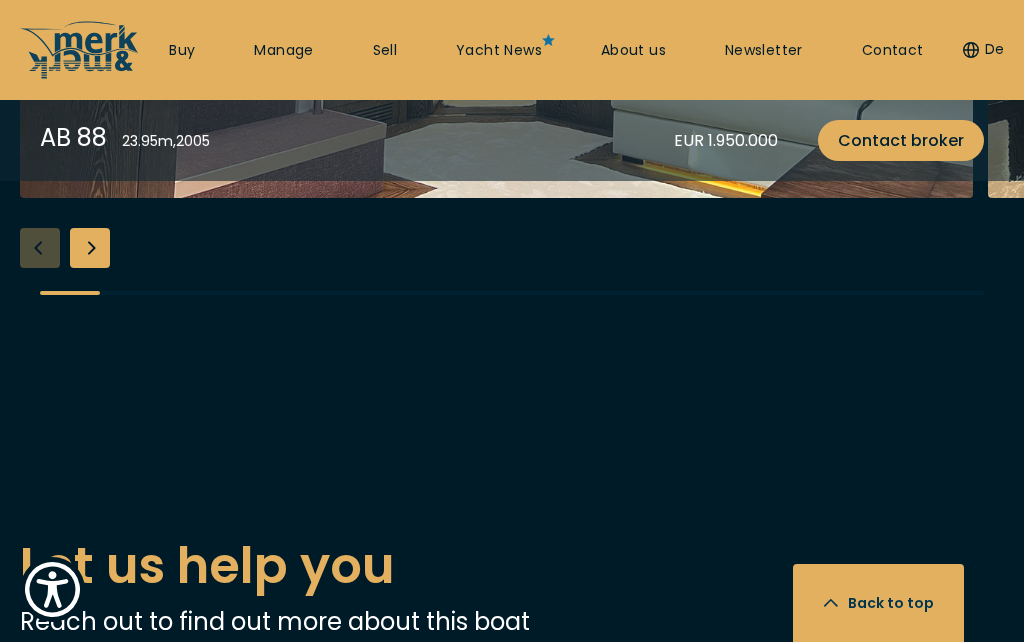 click at bounding box center [90, 248] 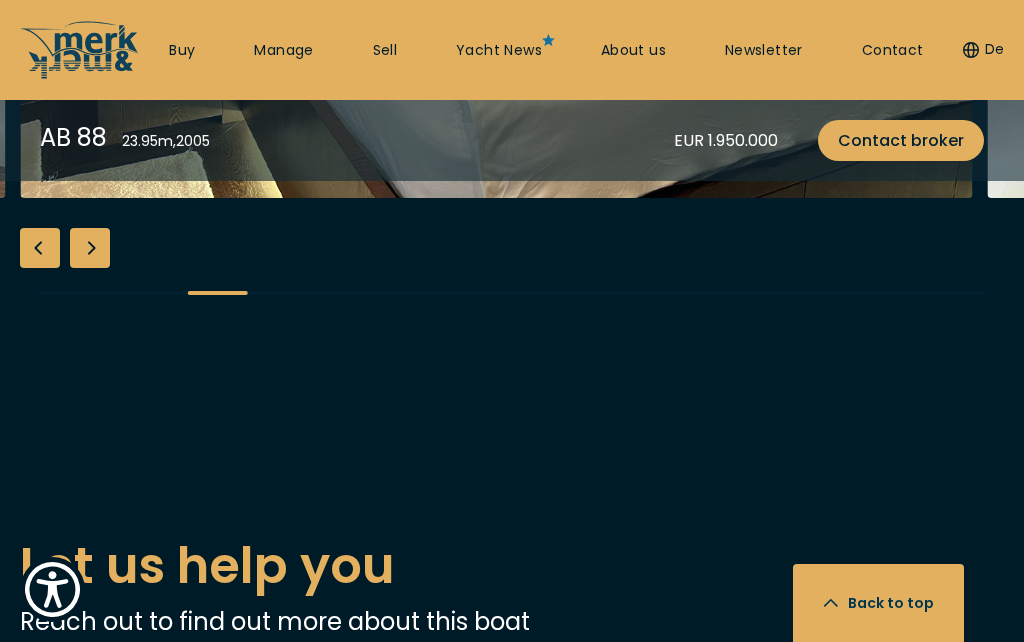 click at bounding box center [90, 248] 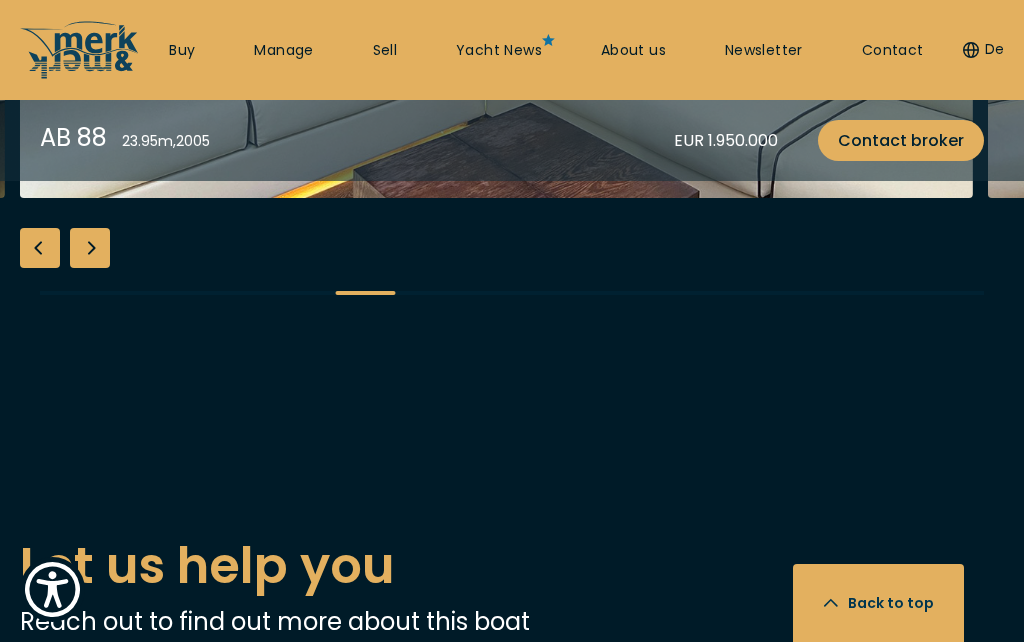 click at bounding box center (90, 248) 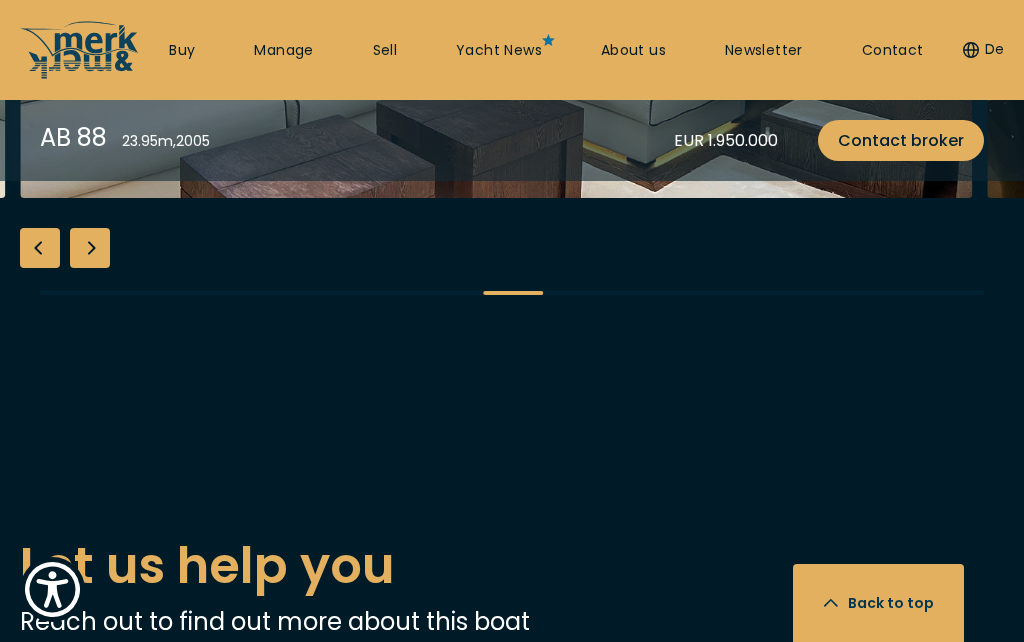 click at bounding box center [90, 248] 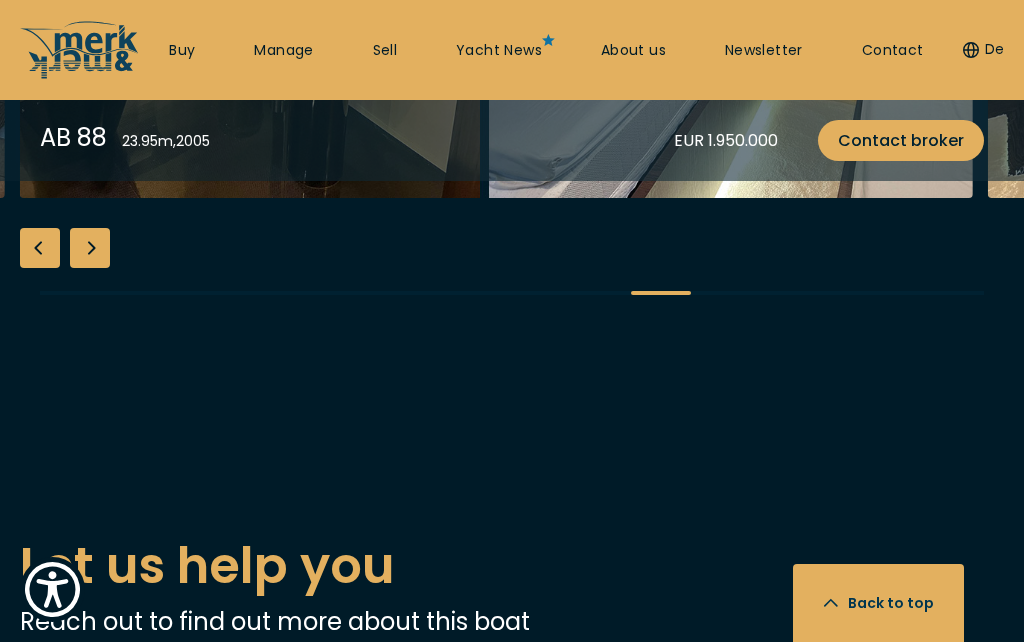 click at bounding box center (90, 248) 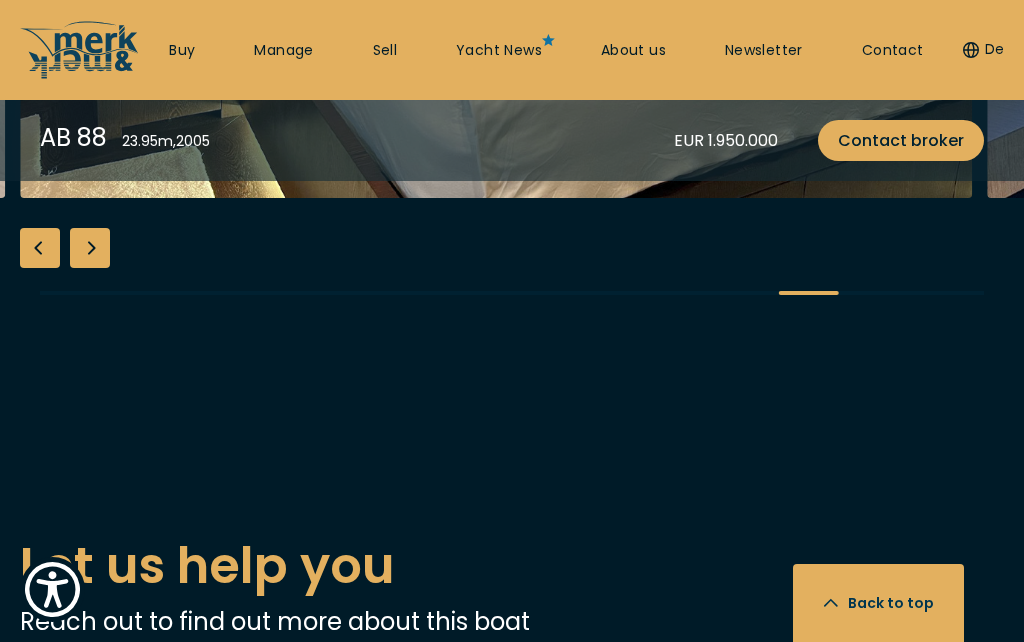 click at bounding box center (90, 248) 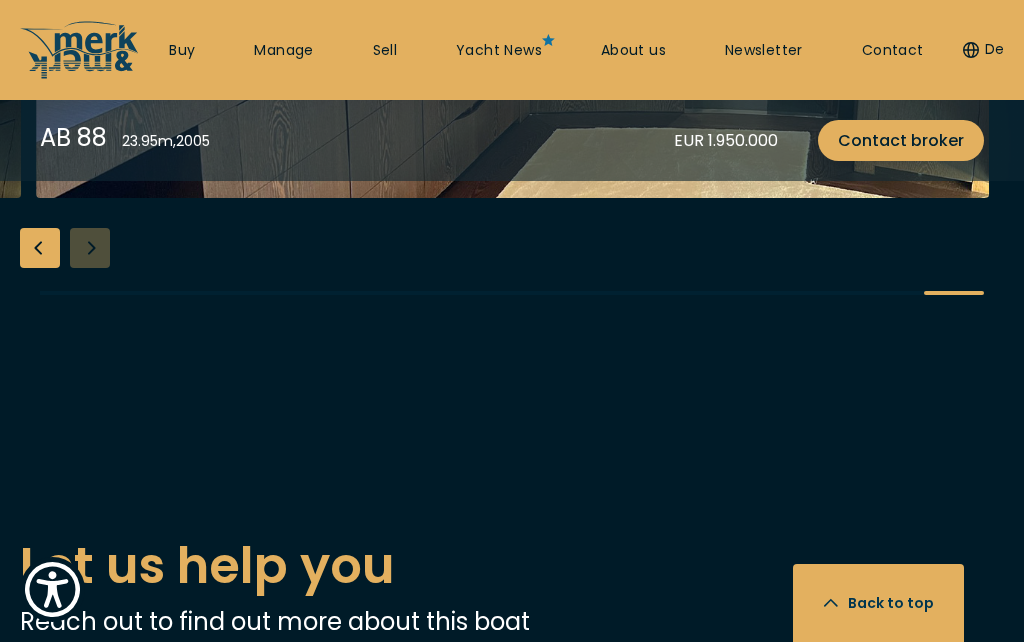 click at bounding box center [512, -57] 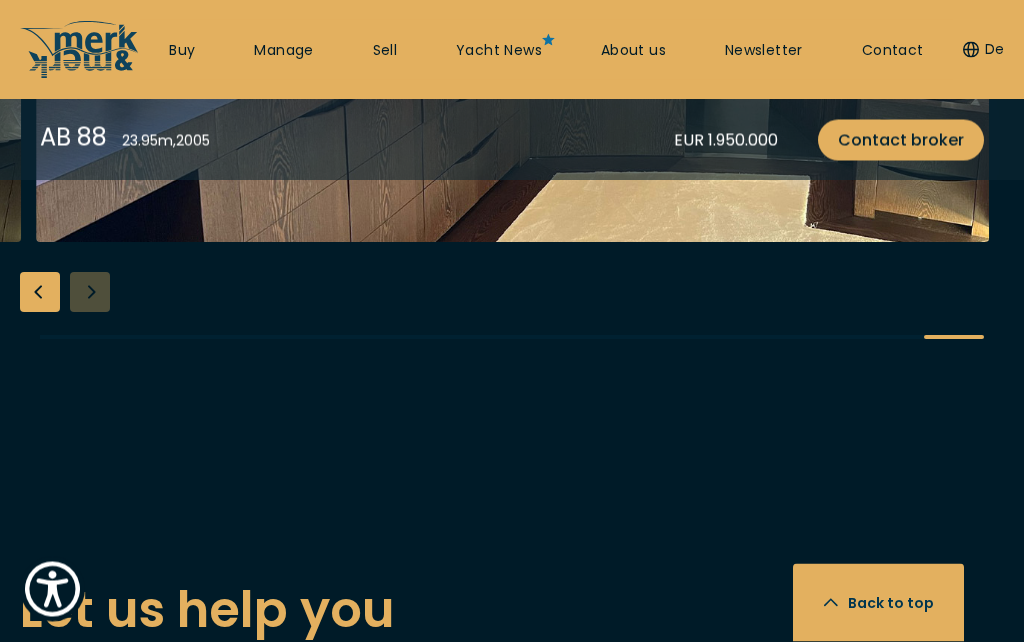 scroll, scrollTop: 3430, scrollLeft: 0, axis: vertical 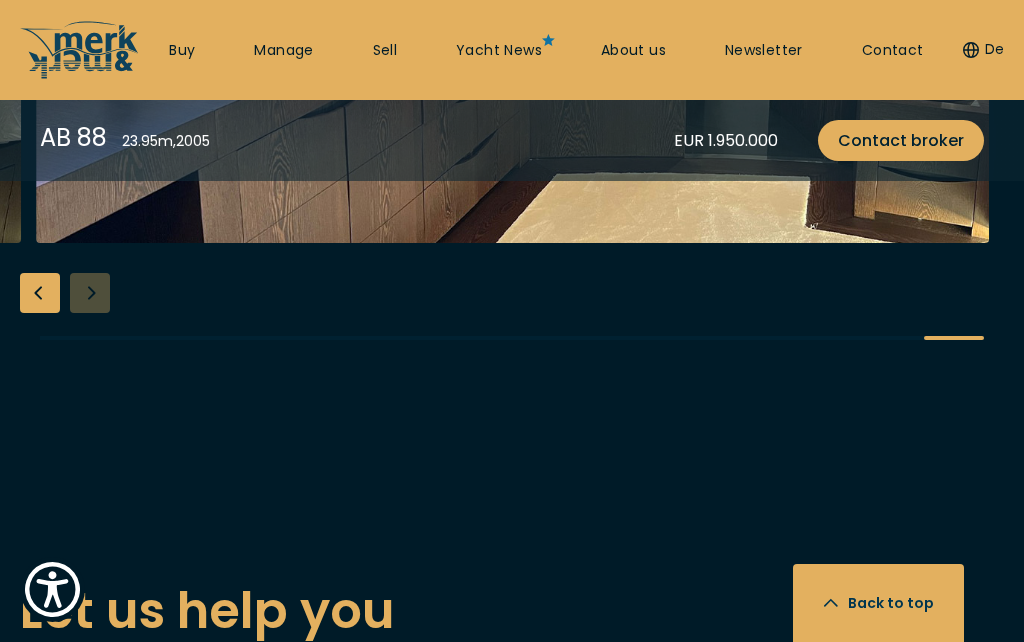 click on "Back to top" at bounding box center (878, 603) 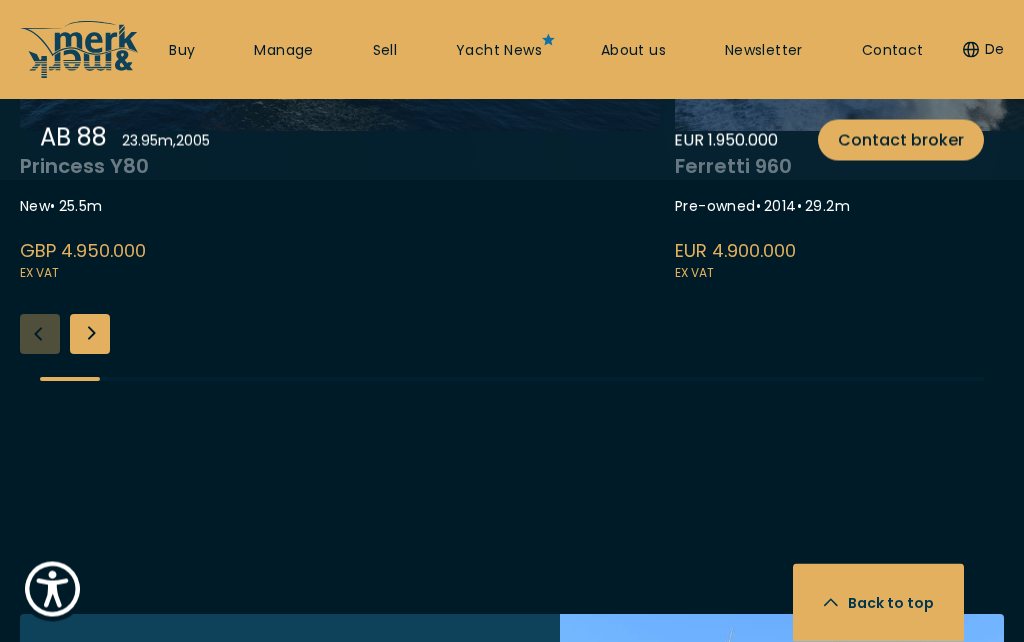 scroll, scrollTop: 4950, scrollLeft: 0, axis: vertical 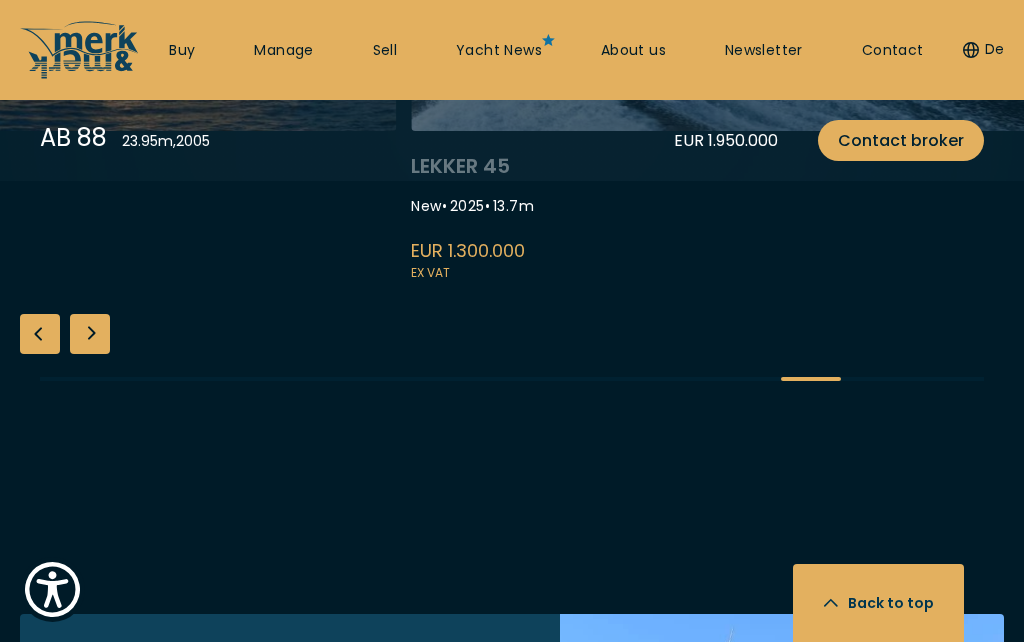 click at bounding box center (731, 17) 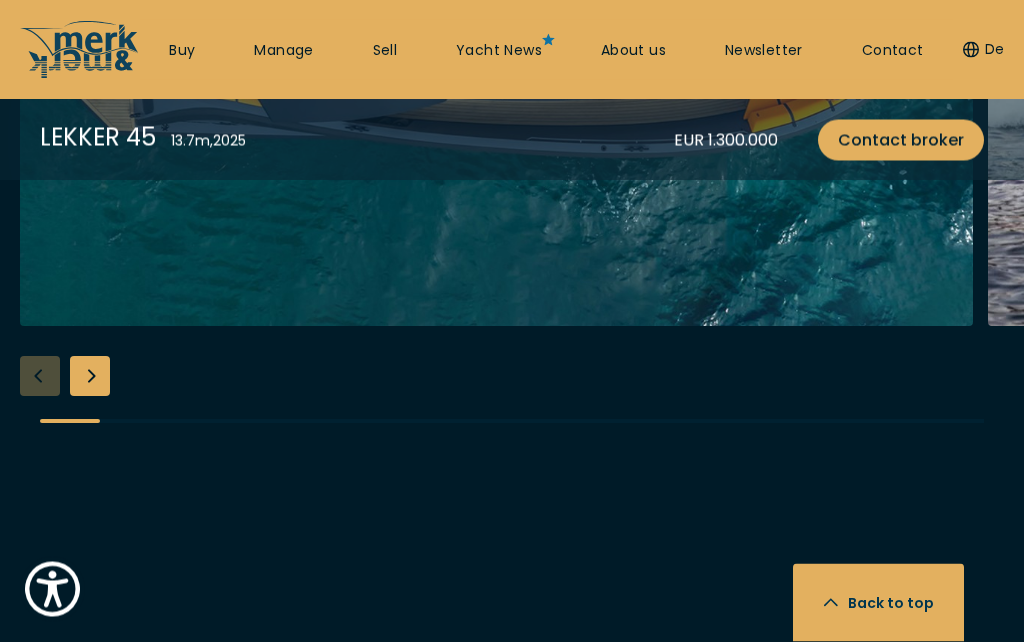 scroll, scrollTop: 2435, scrollLeft: 0, axis: vertical 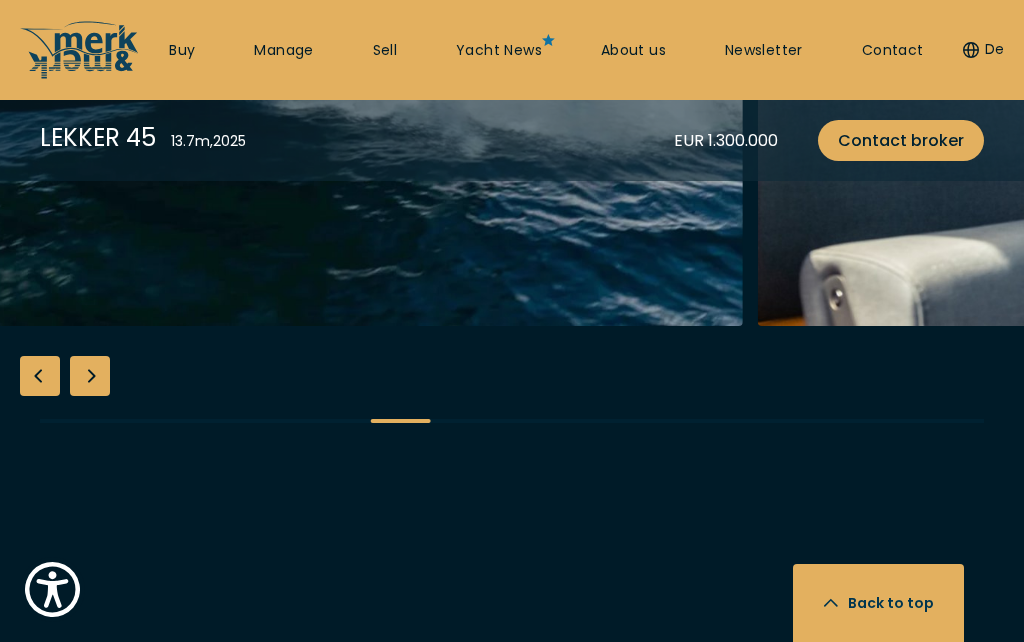 click at bounding box center (266, 6) 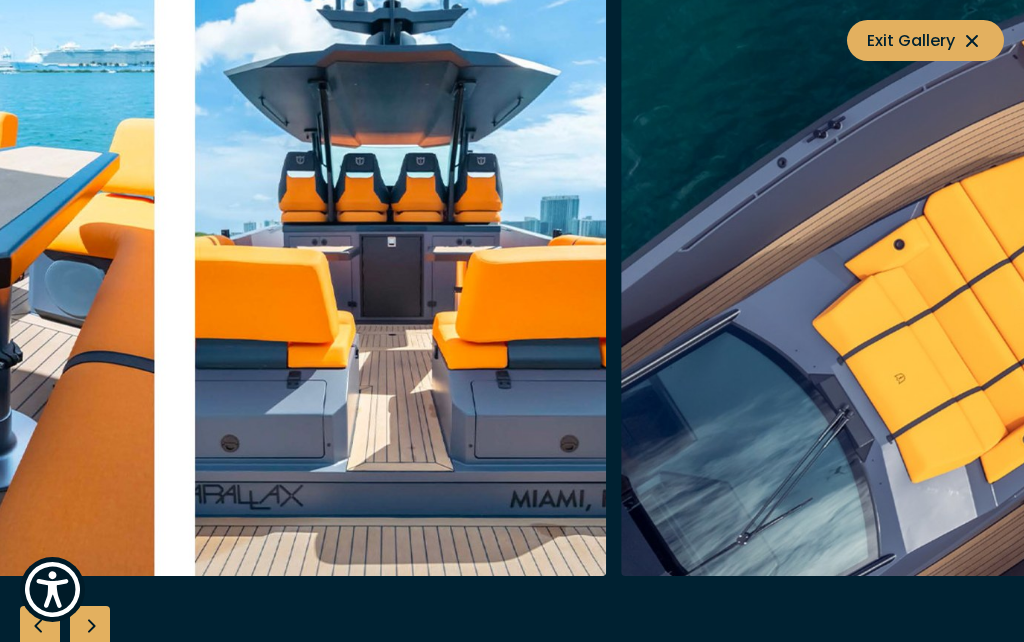 click at bounding box center [1097, 256] 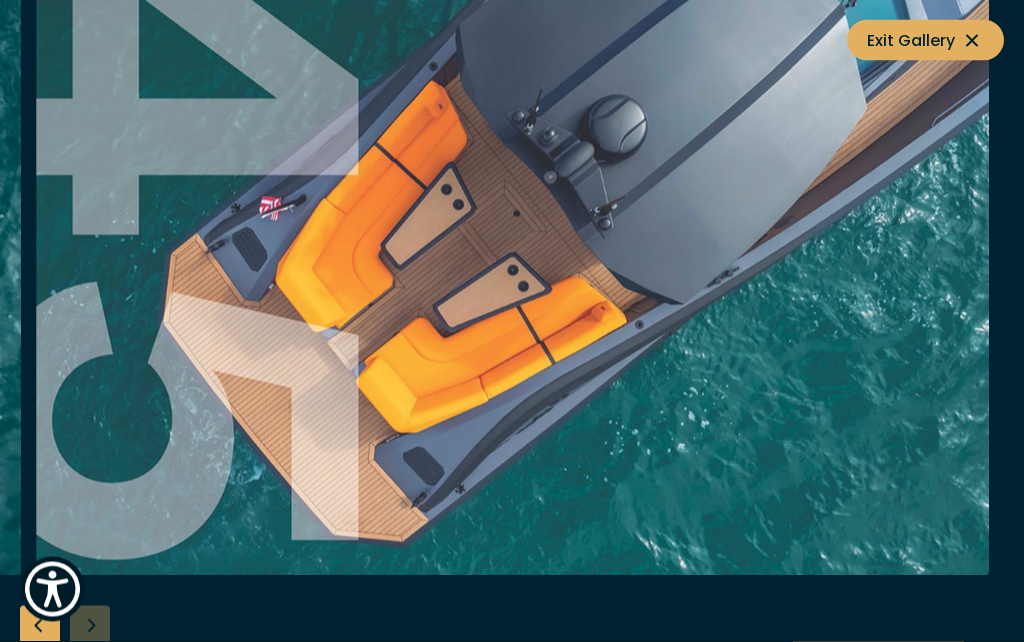click 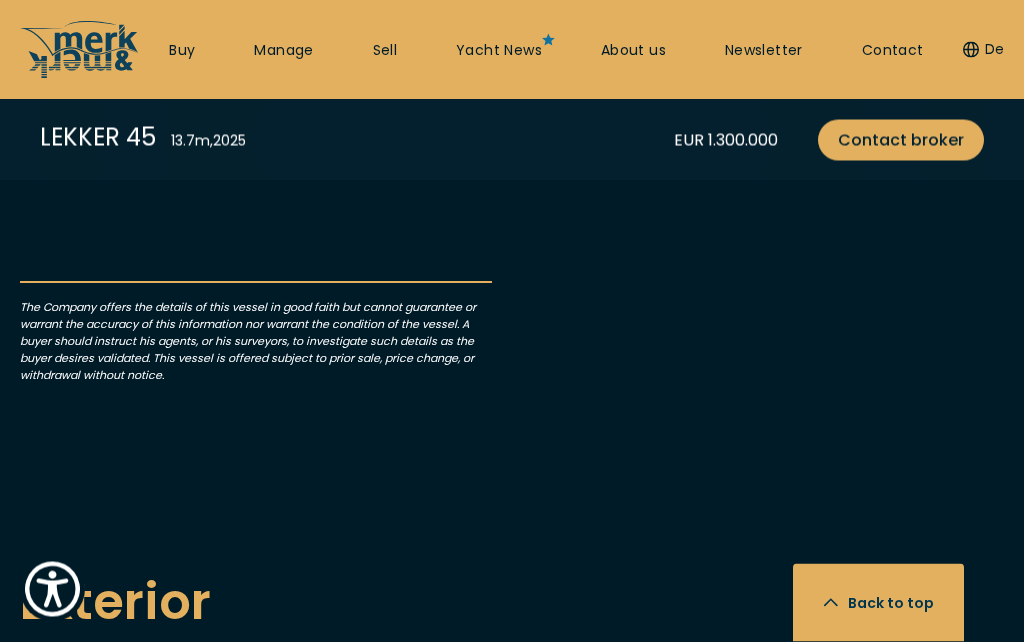 scroll, scrollTop: 1391, scrollLeft: 0, axis: vertical 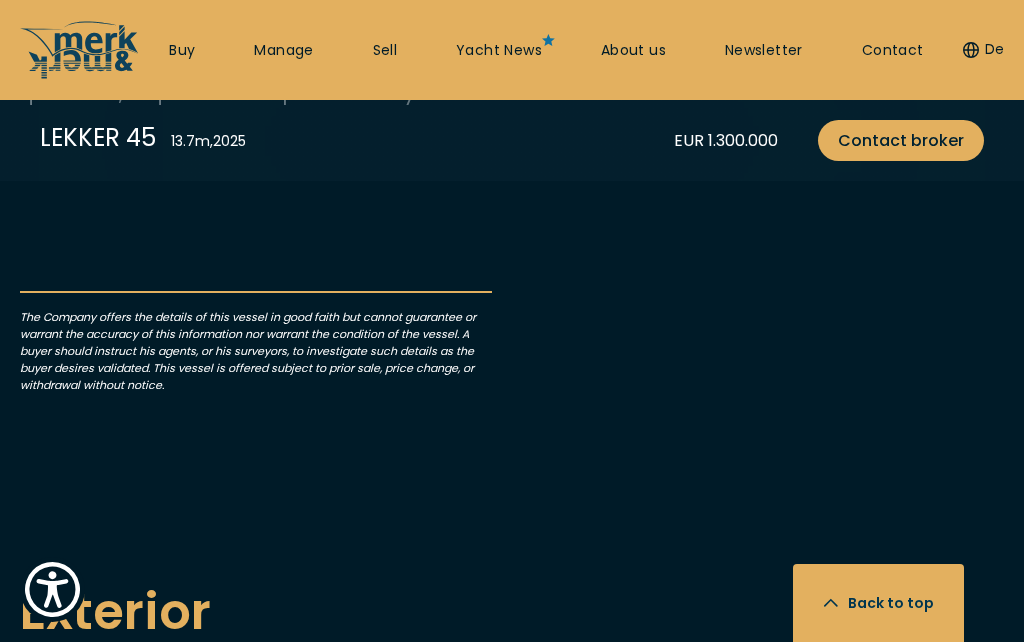 click on "Buy" at bounding box center (182, 51) 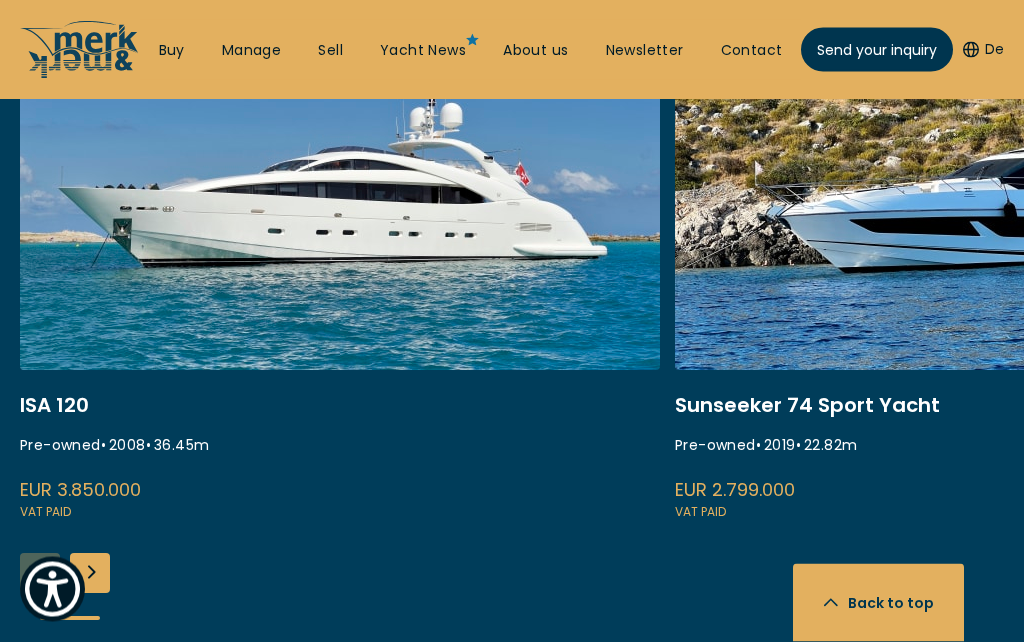 scroll, scrollTop: 902, scrollLeft: 0, axis: vertical 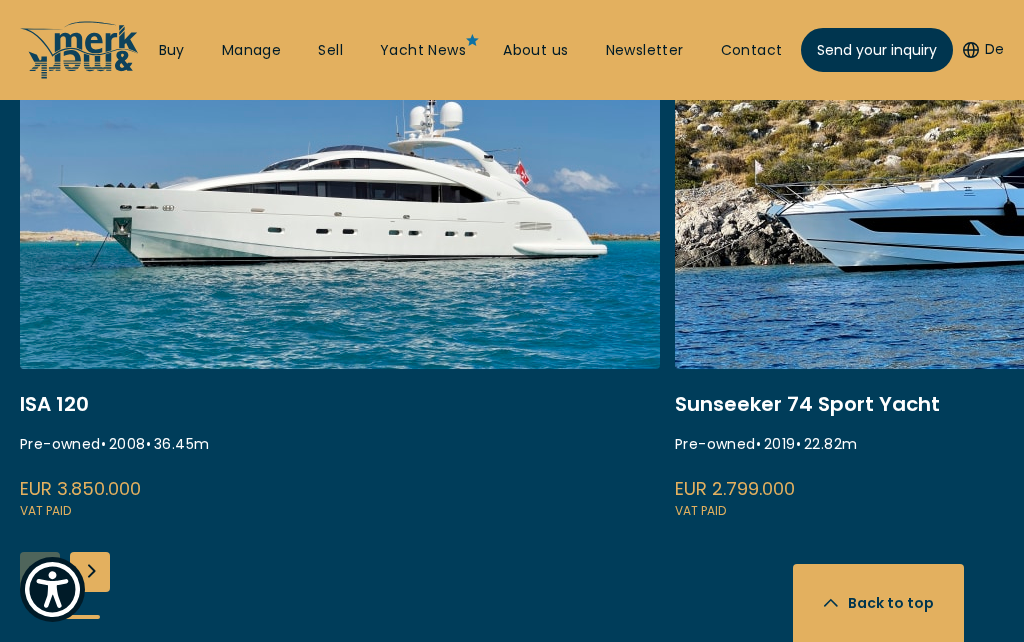 click at bounding box center [90, 572] 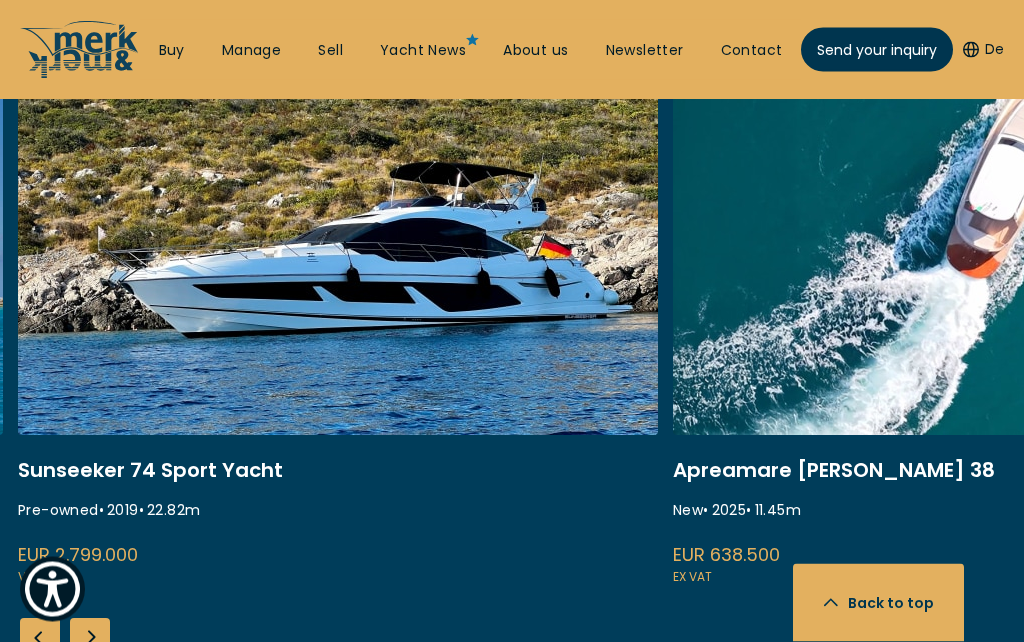 scroll, scrollTop: 819, scrollLeft: 0, axis: vertical 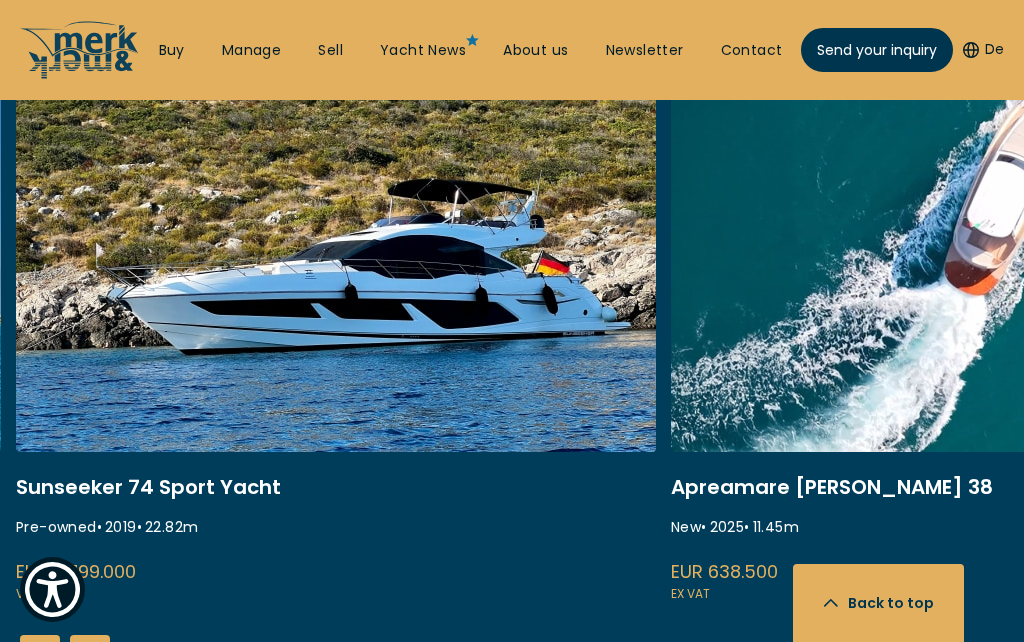 click at bounding box center [991, 338] 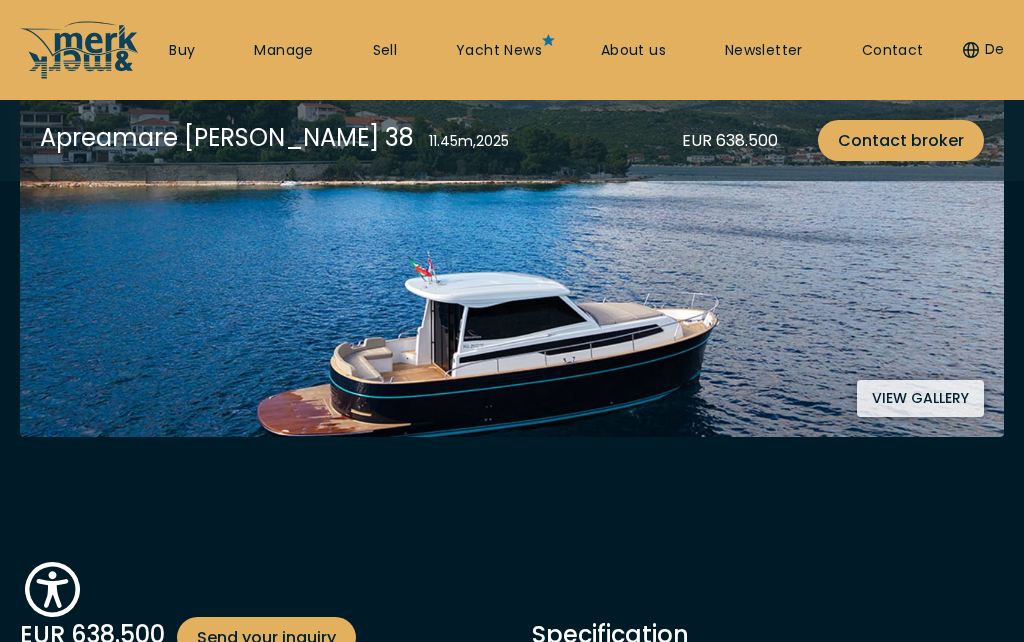 scroll, scrollTop: 430, scrollLeft: 0, axis: vertical 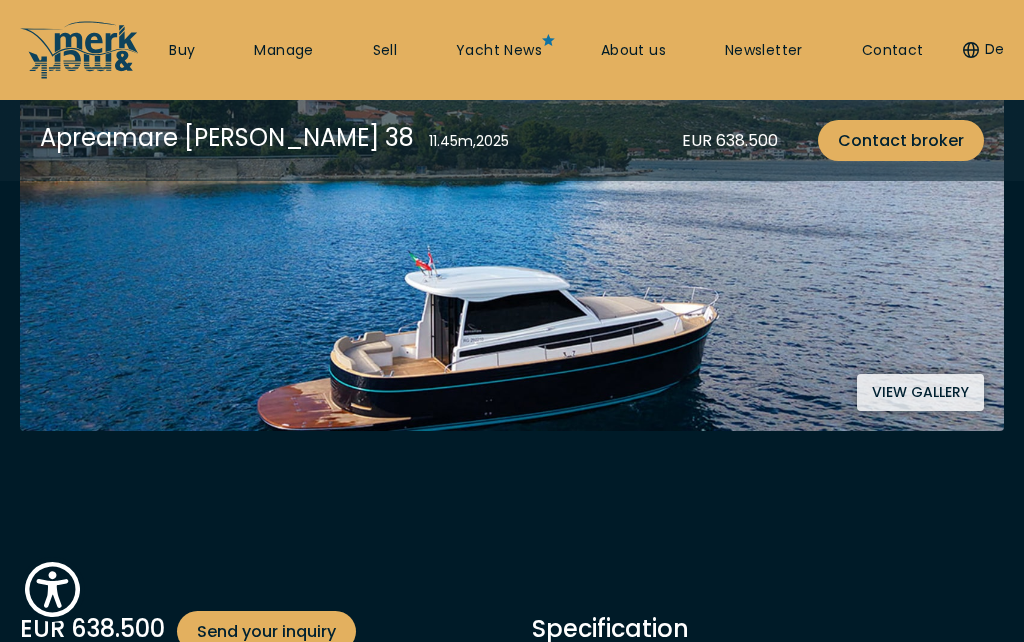 click on "View gallery" at bounding box center (920, 392) 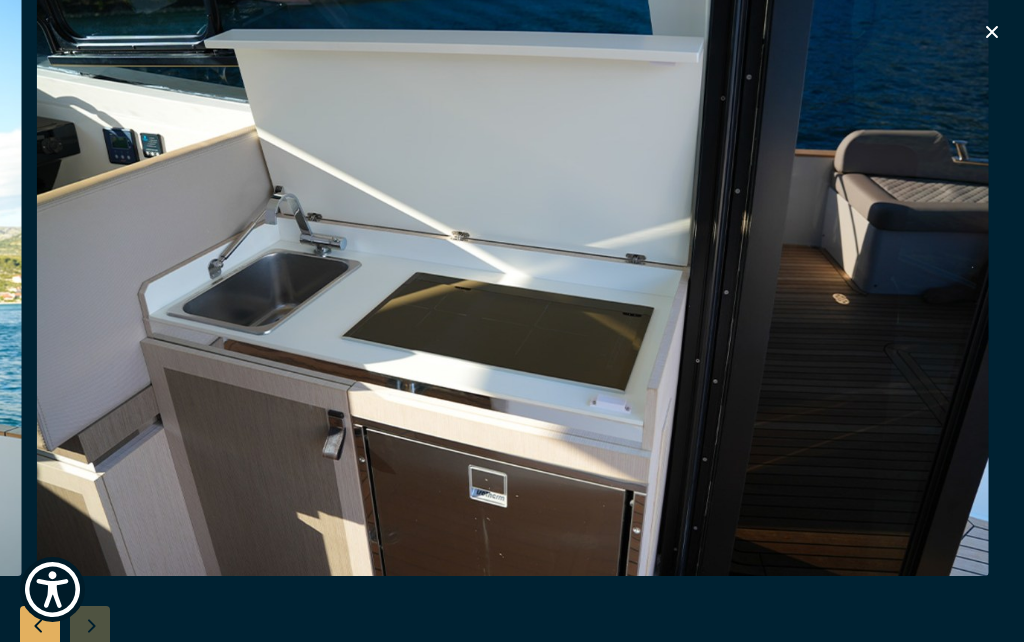 click at bounding box center (512, 256) 